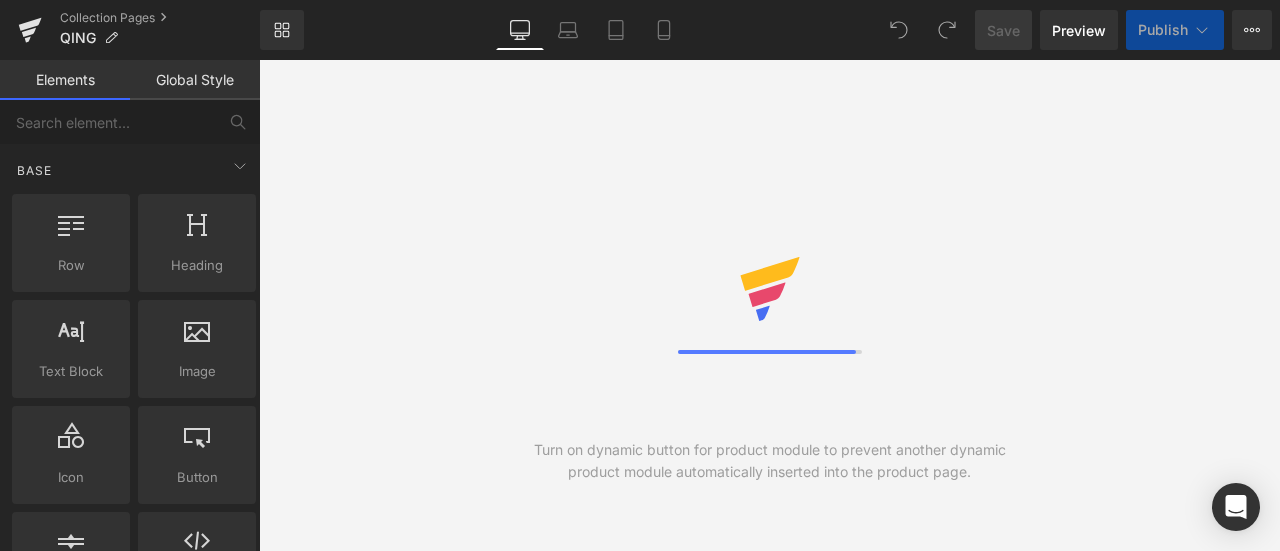 scroll, scrollTop: 0, scrollLeft: 0, axis: both 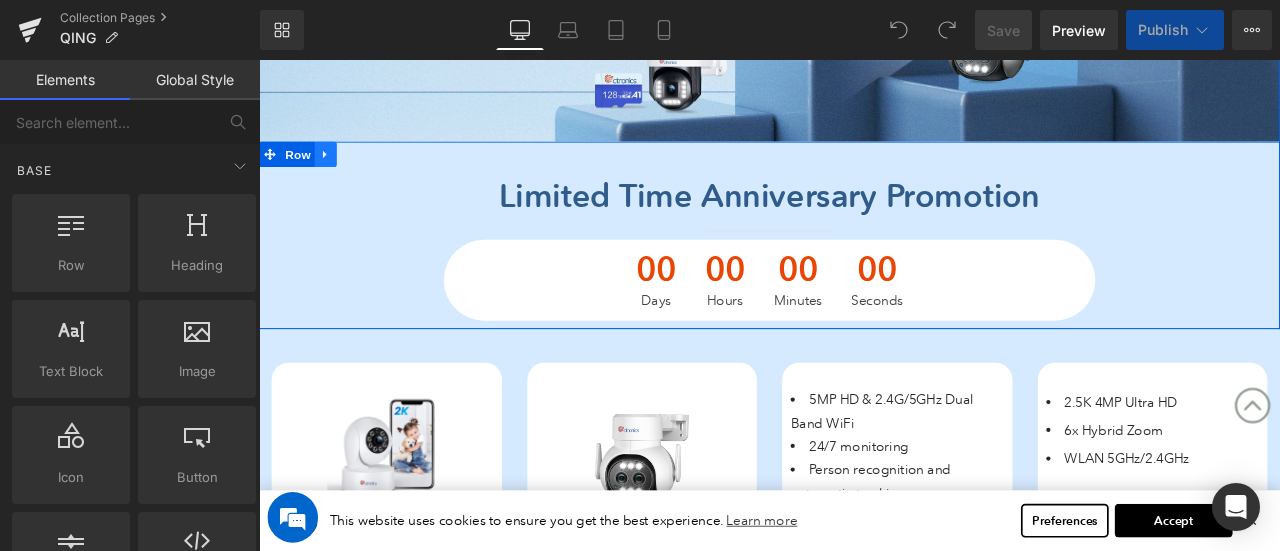 click 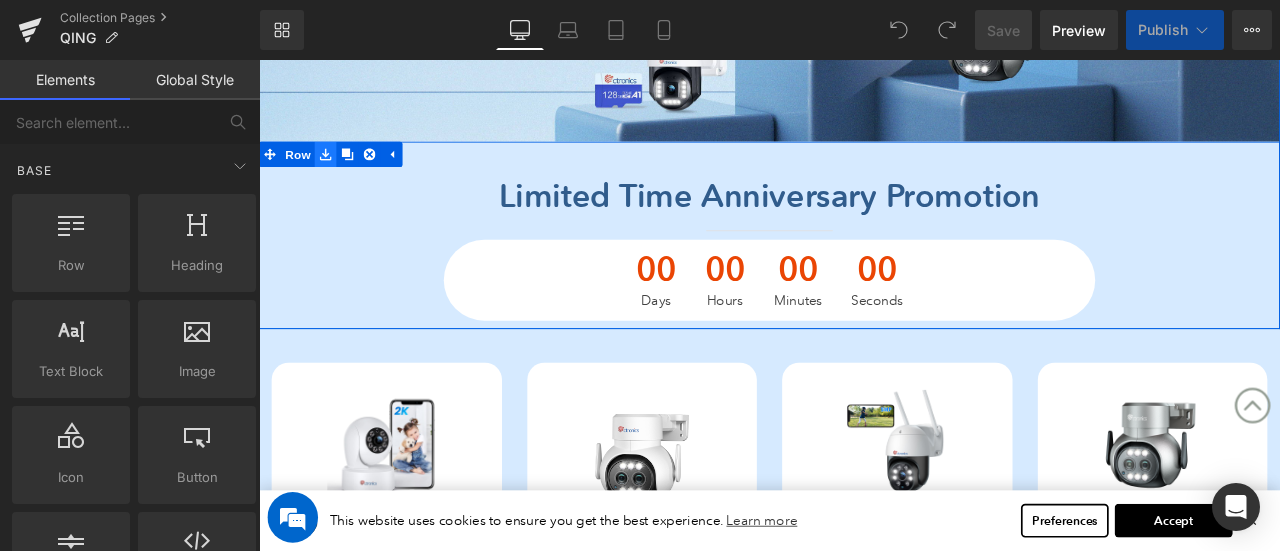 click 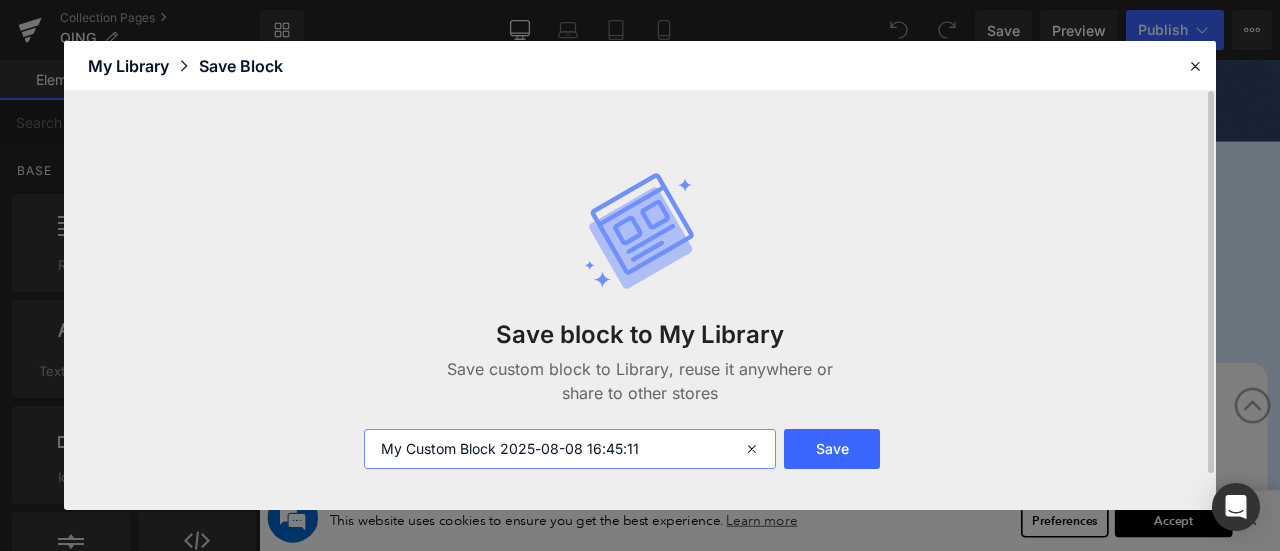 drag, startPoint x: 666, startPoint y: 446, endPoint x: 377, endPoint y: 443, distance: 289.01556 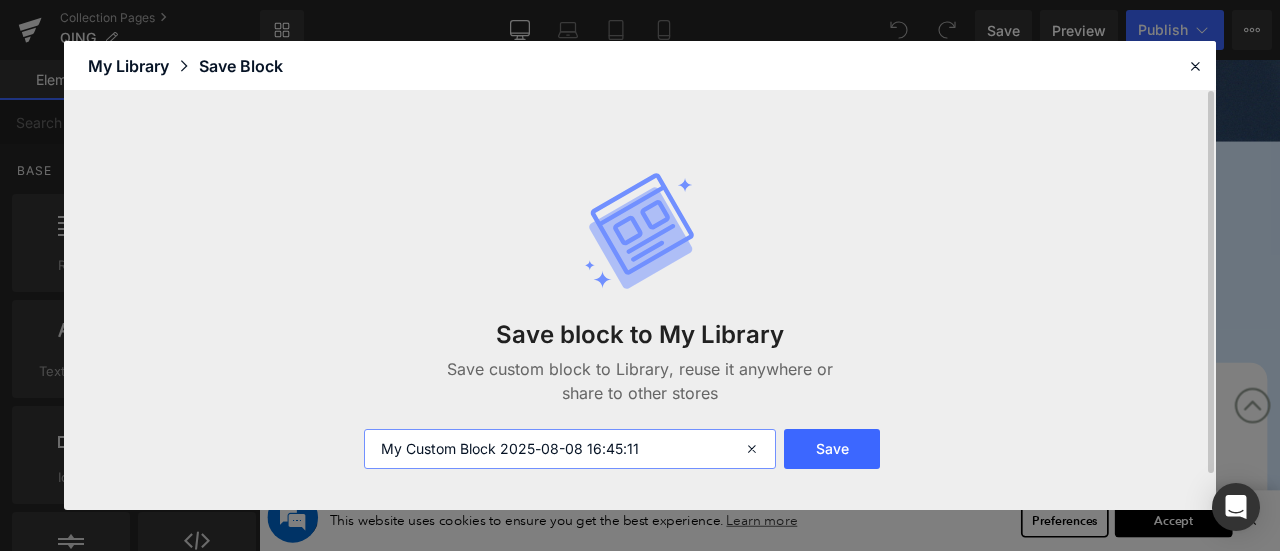 click on "My Custom Block 2025-08-08 16:45:11" at bounding box center (570, 449) 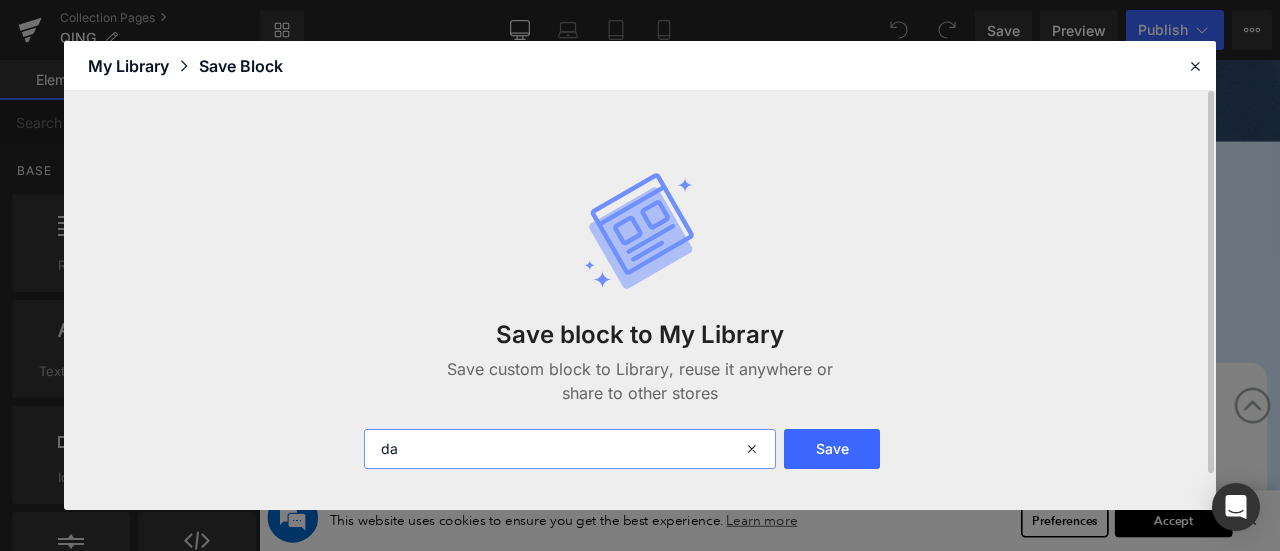 scroll, scrollTop: 0, scrollLeft: 0, axis: both 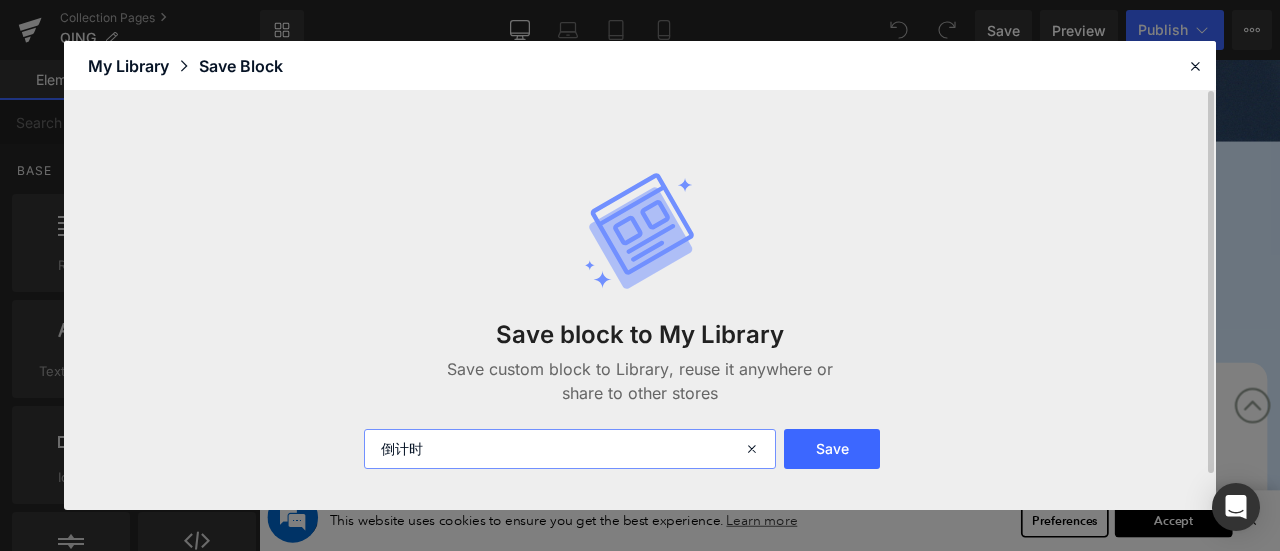 type on "倒计时" 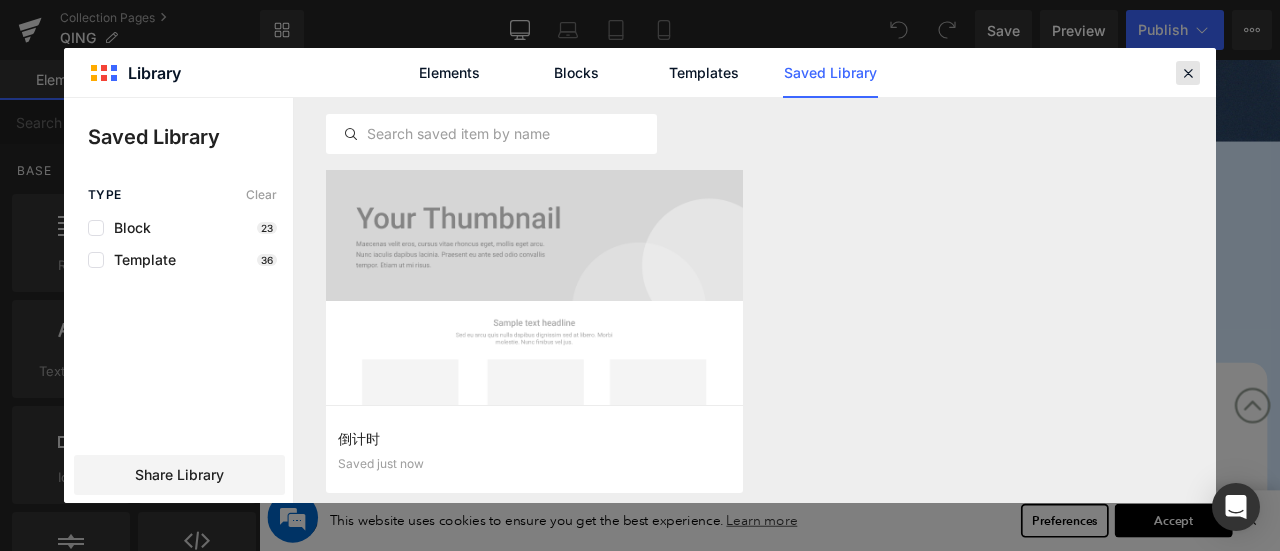 click at bounding box center (1188, 73) 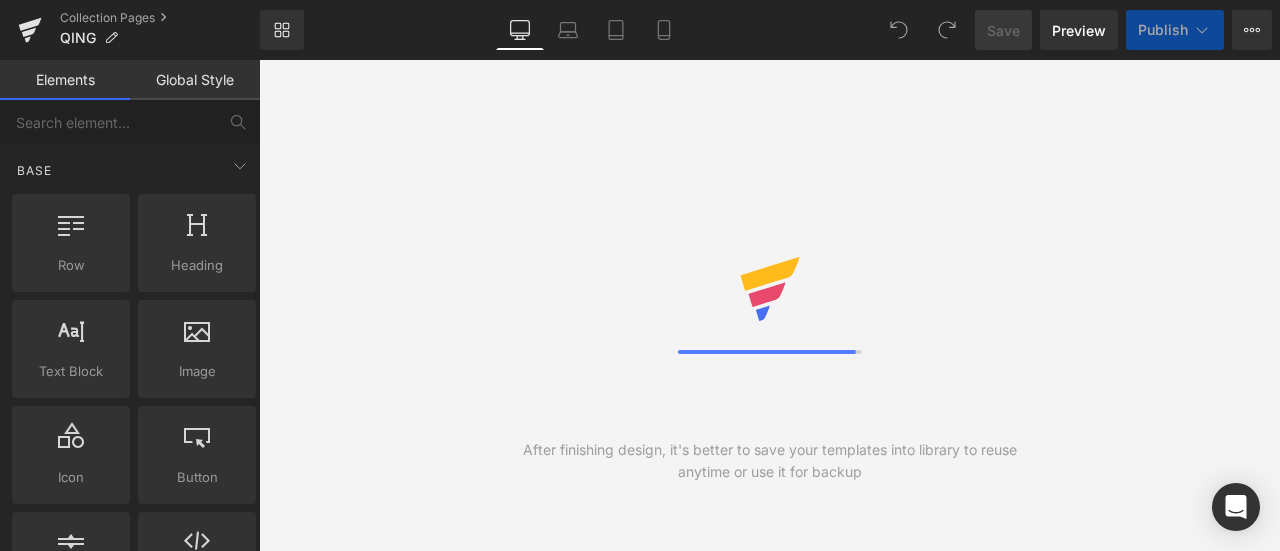 scroll, scrollTop: 0, scrollLeft: 0, axis: both 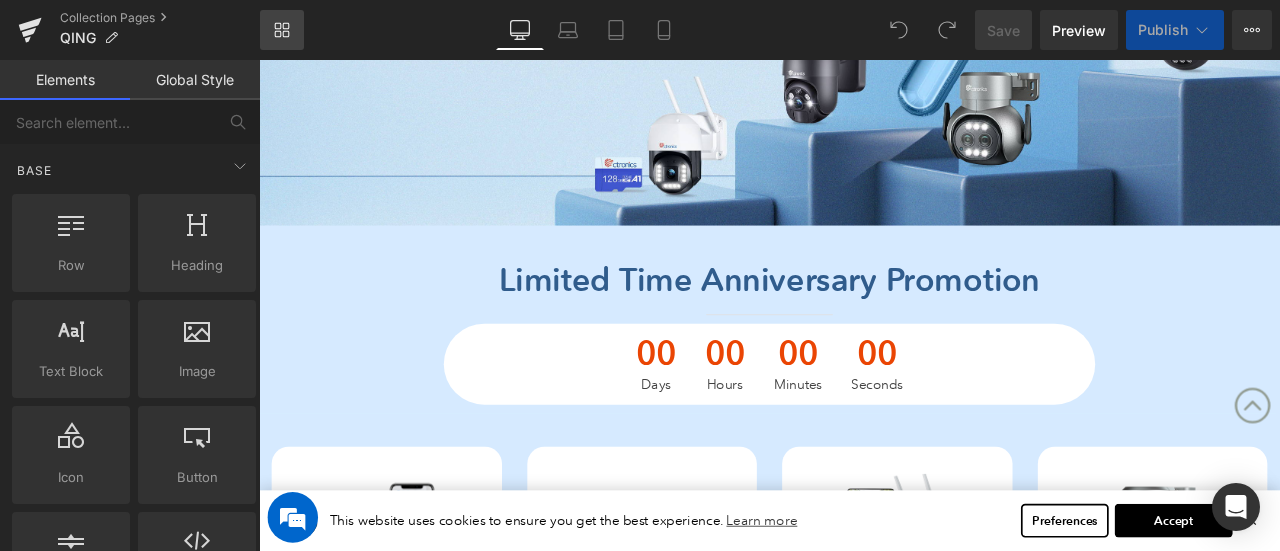 click 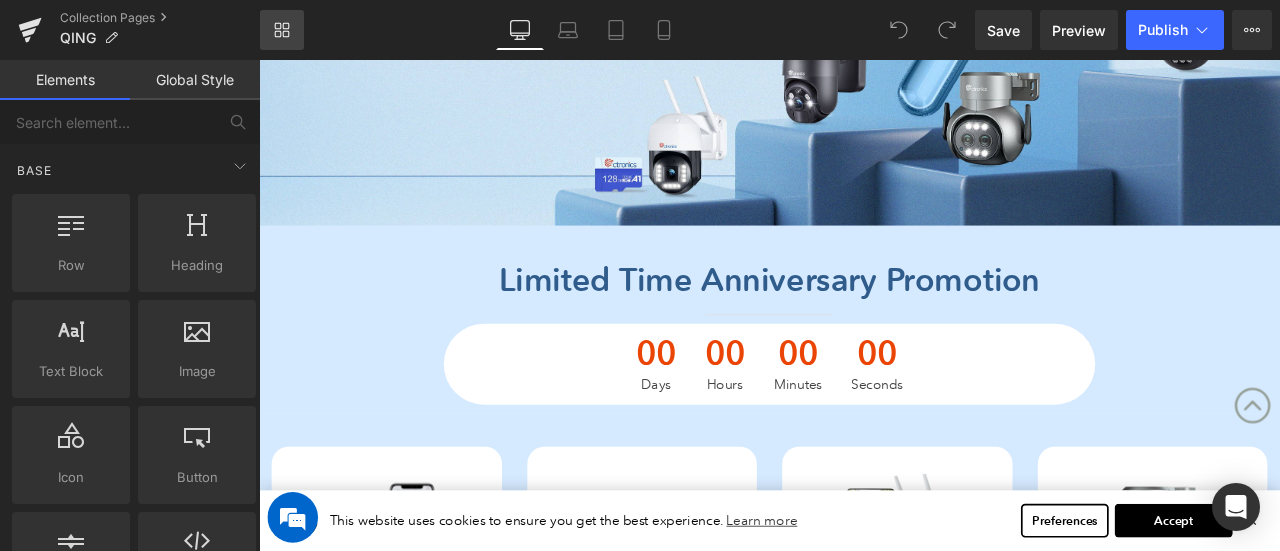 scroll, scrollTop: 0, scrollLeft: 0, axis: both 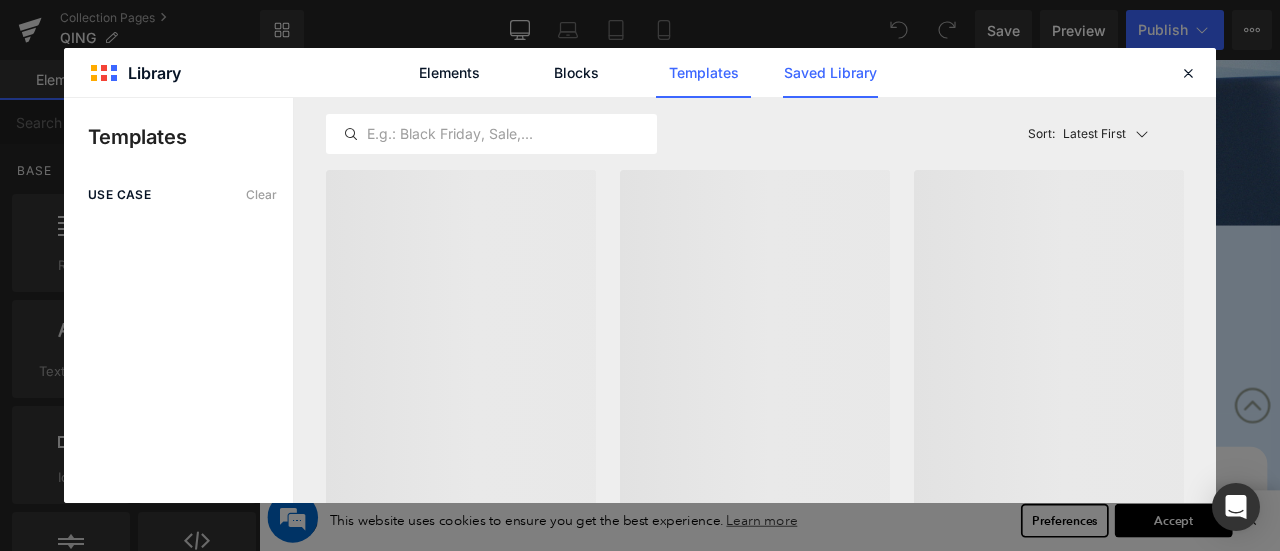 click on "Saved Library" 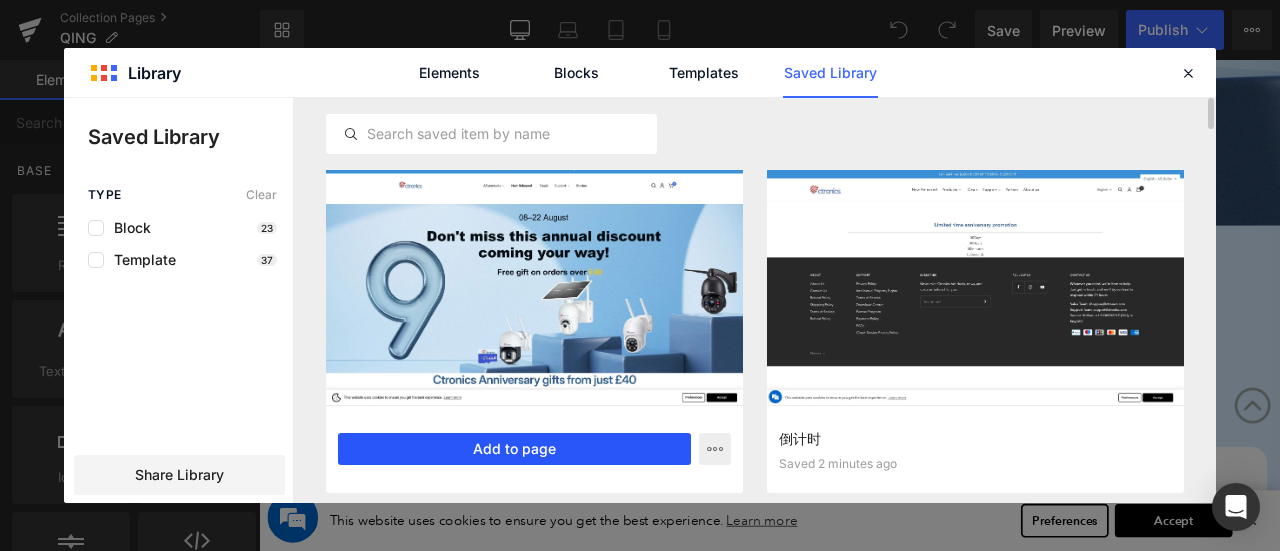 click on "Add to page" at bounding box center (514, 449) 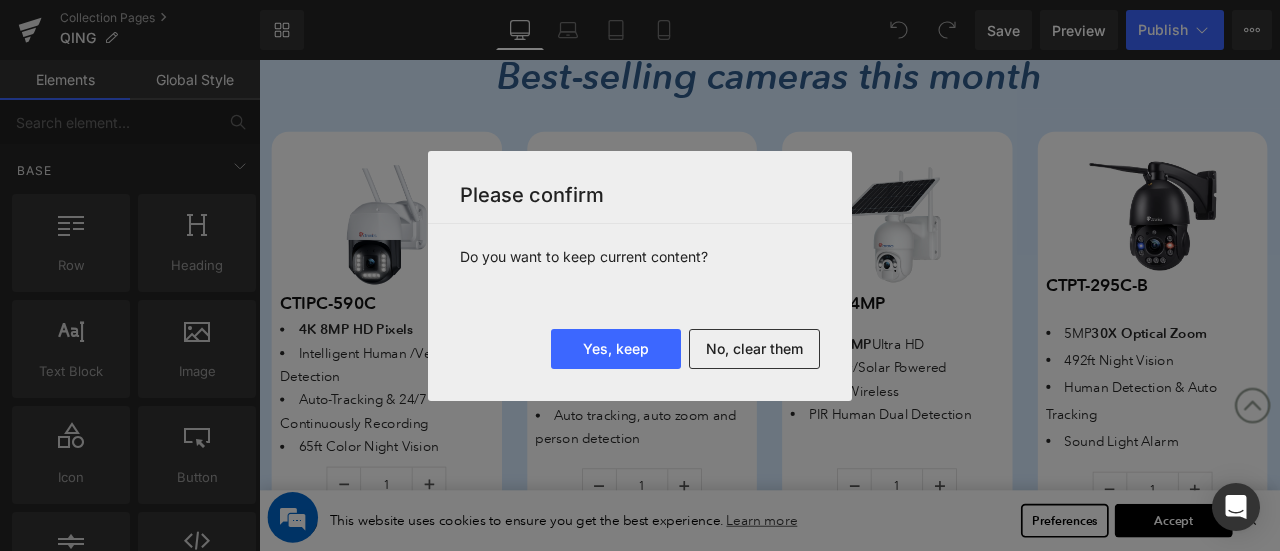 scroll, scrollTop: 1381, scrollLeft: 0, axis: vertical 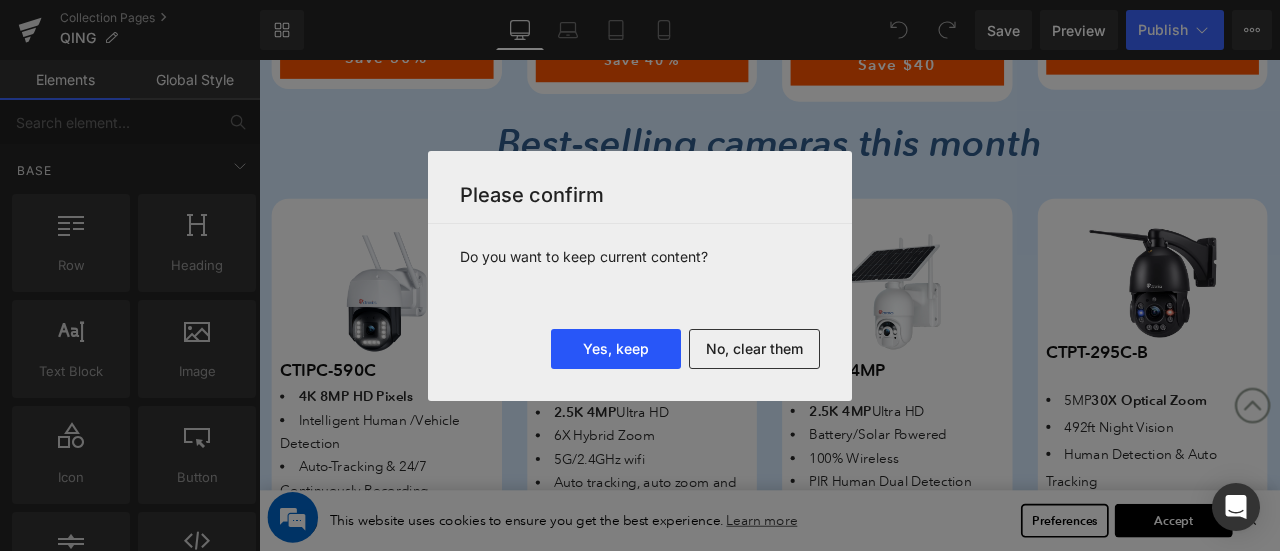 click on "Yes, keep" at bounding box center [616, 349] 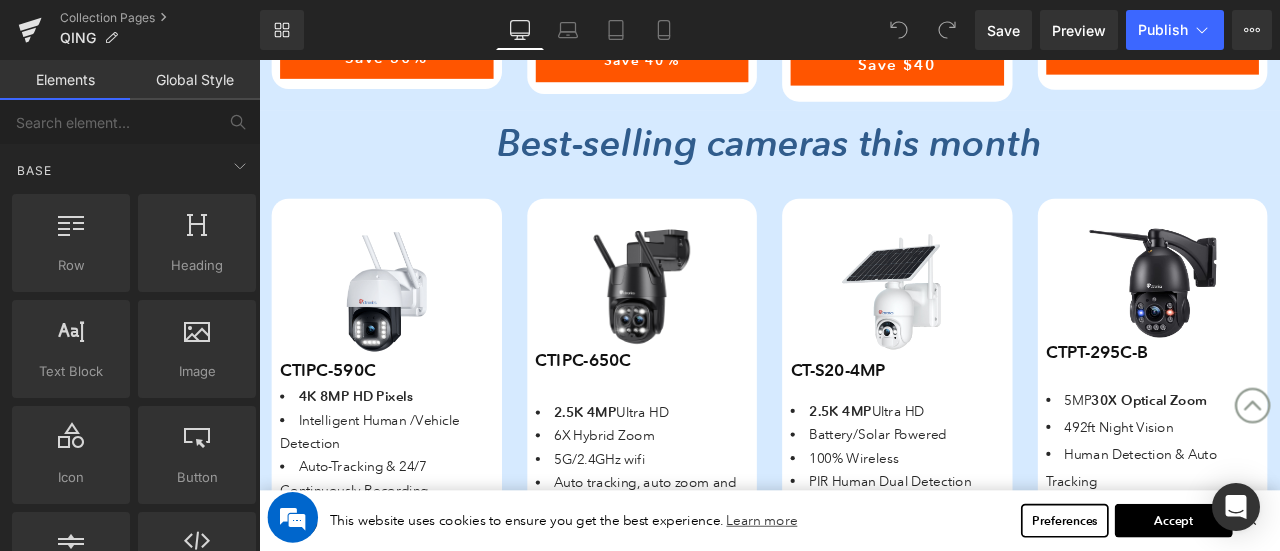 click on "Save Off
25
%" at bounding box center [713, 328] 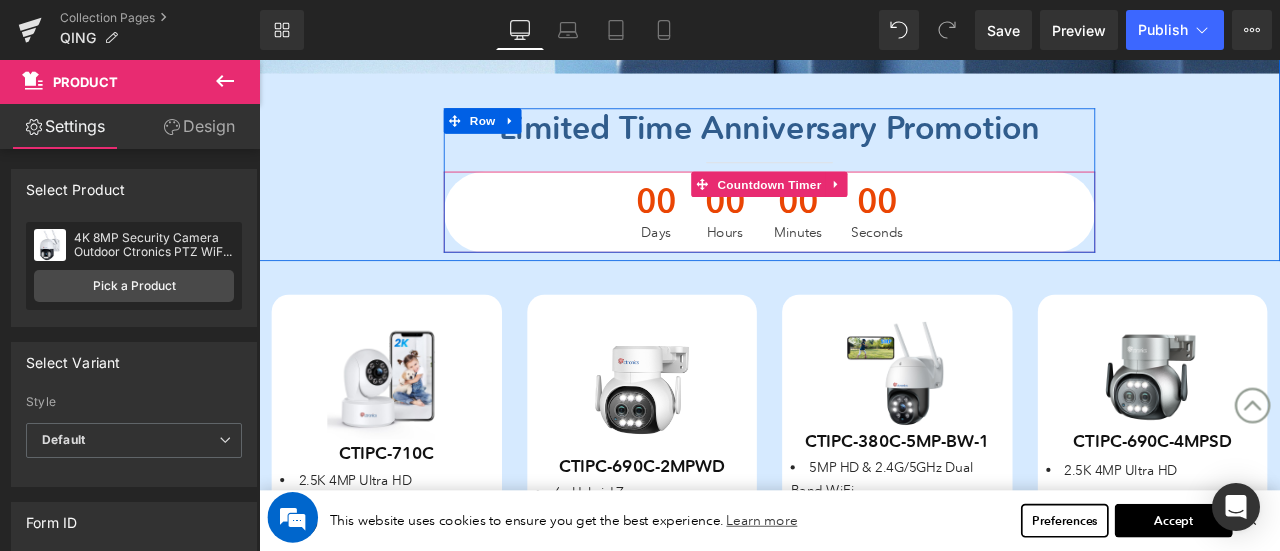 scroll, scrollTop: 801, scrollLeft: 0, axis: vertical 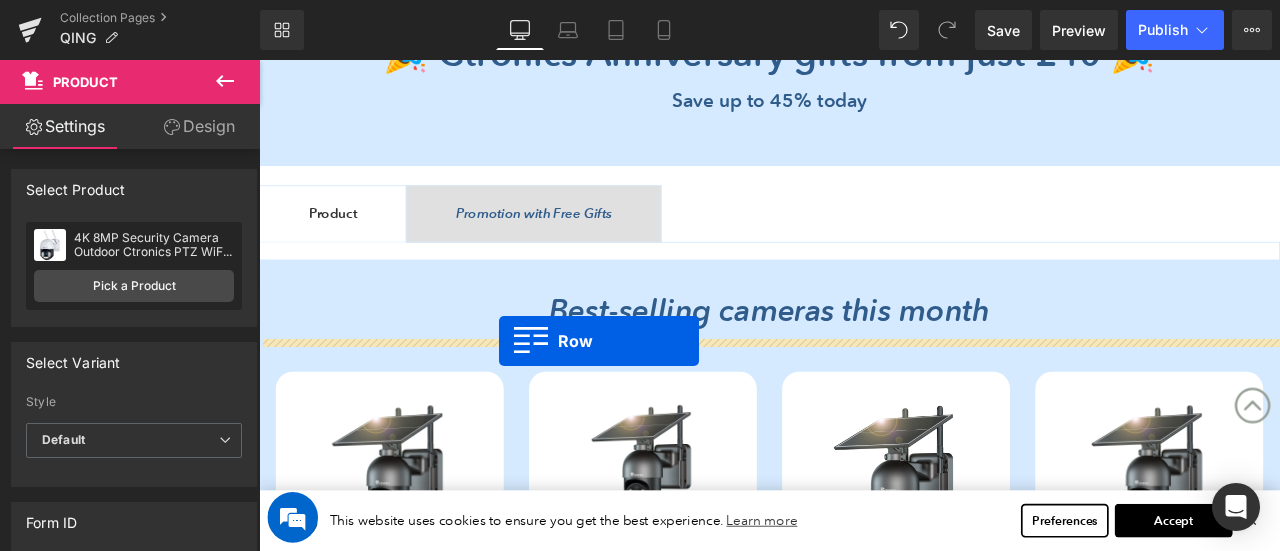 drag, startPoint x: 283, startPoint y: 88, endPoint x: 543, endPoint y: 393, distance: 400.7805 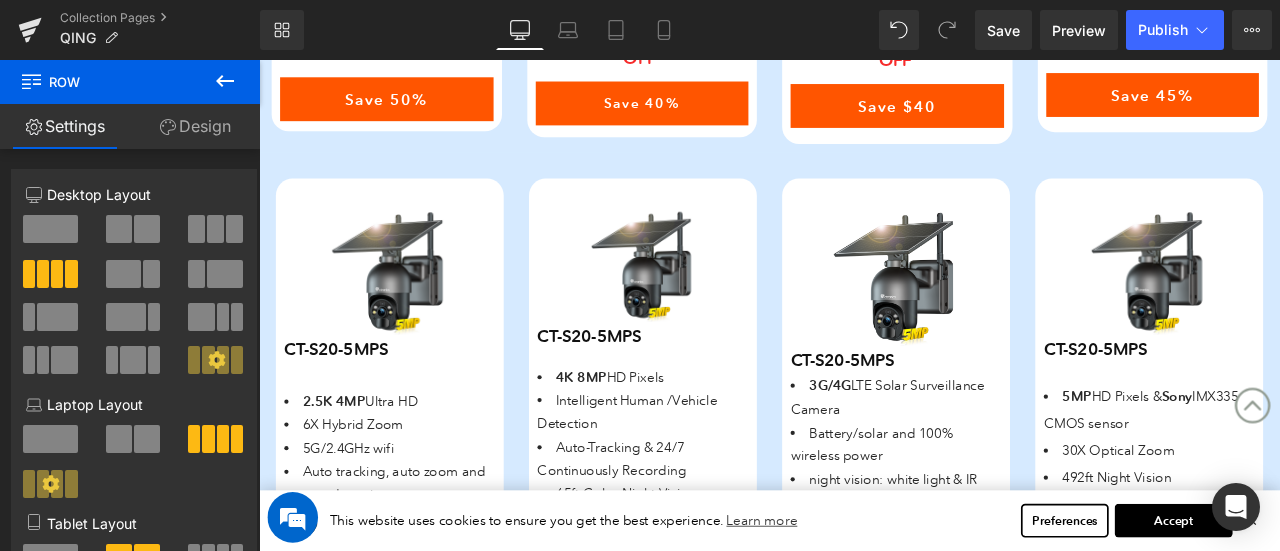 scroll, scrollTop: 3831, scrollLeft: 0, axis: vertical 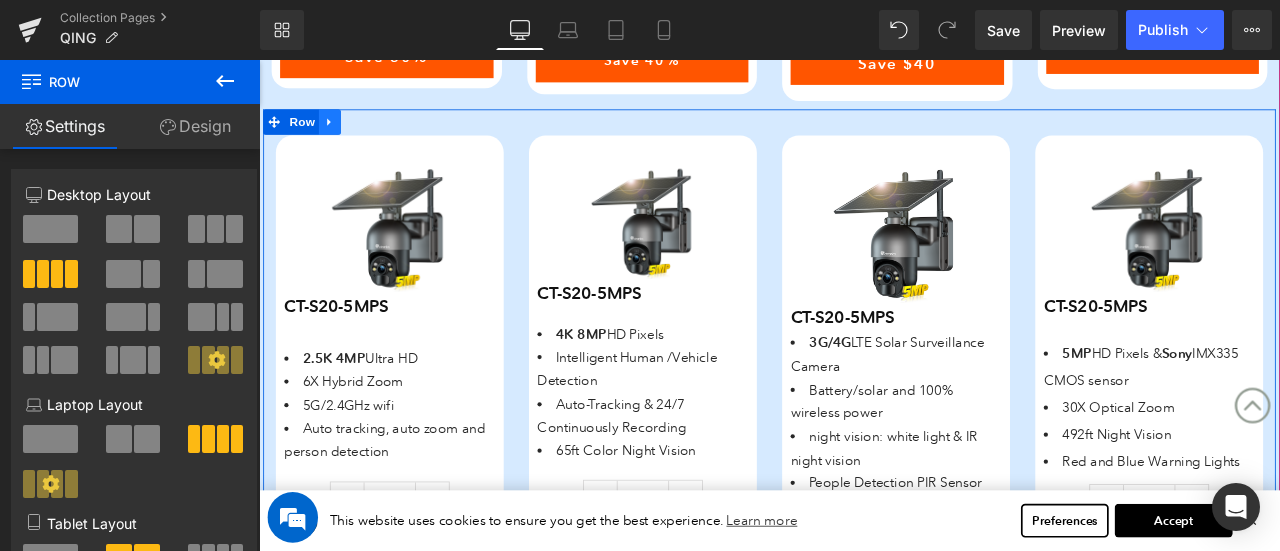 click 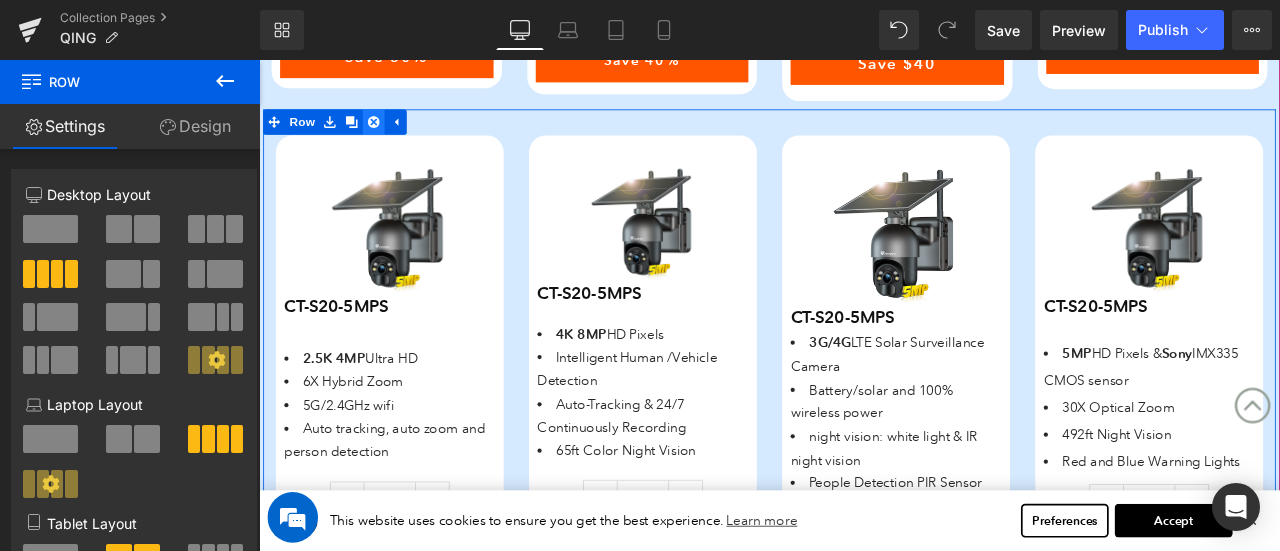 click 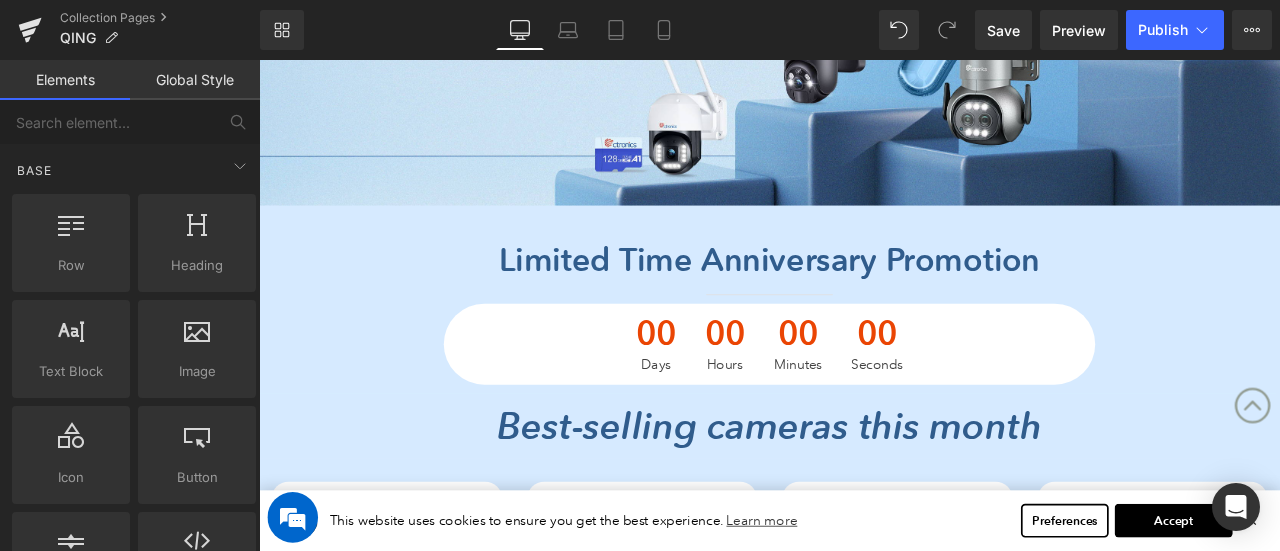 scroll, scrollTop: 331, scrollLeft: 0, axis: vertical 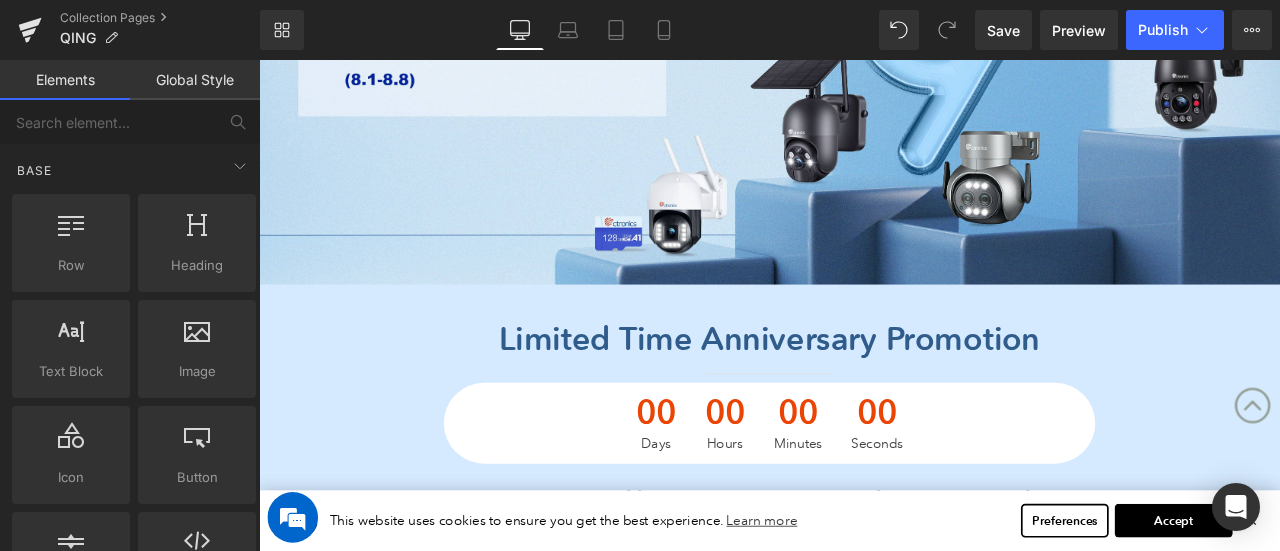 click on "Limited time anniversary promotion Heading" at bounding box center [864, 394] 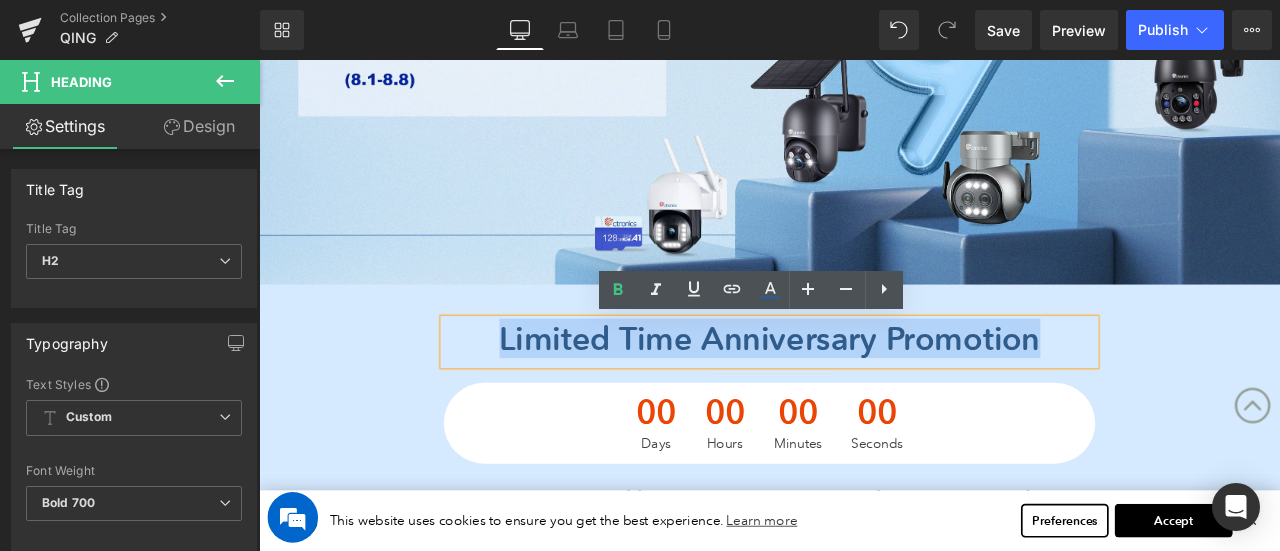 drag, startPoint x: 501, startPoint y: 392, endPoint x: 1258, endPoint y: 384, distance: 757.0423 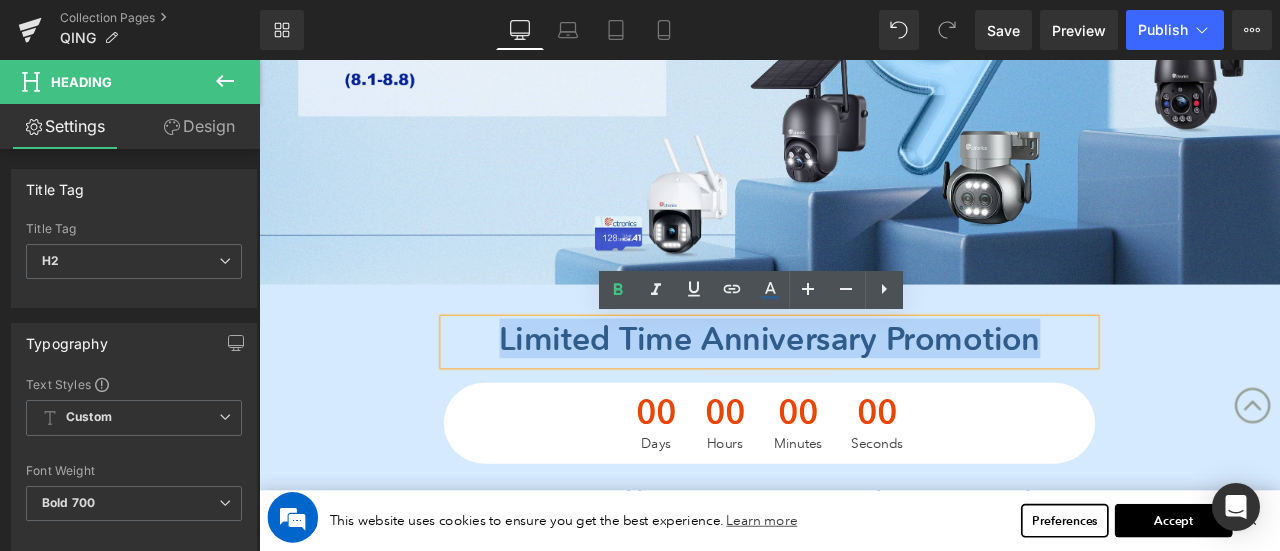 click on "Limited time anniversary promotion Heading         Separator
00 Days
00 Hours
00 Minutes
00 Seconds
Countdown Timer         Row" at bounding box center [864, 452] 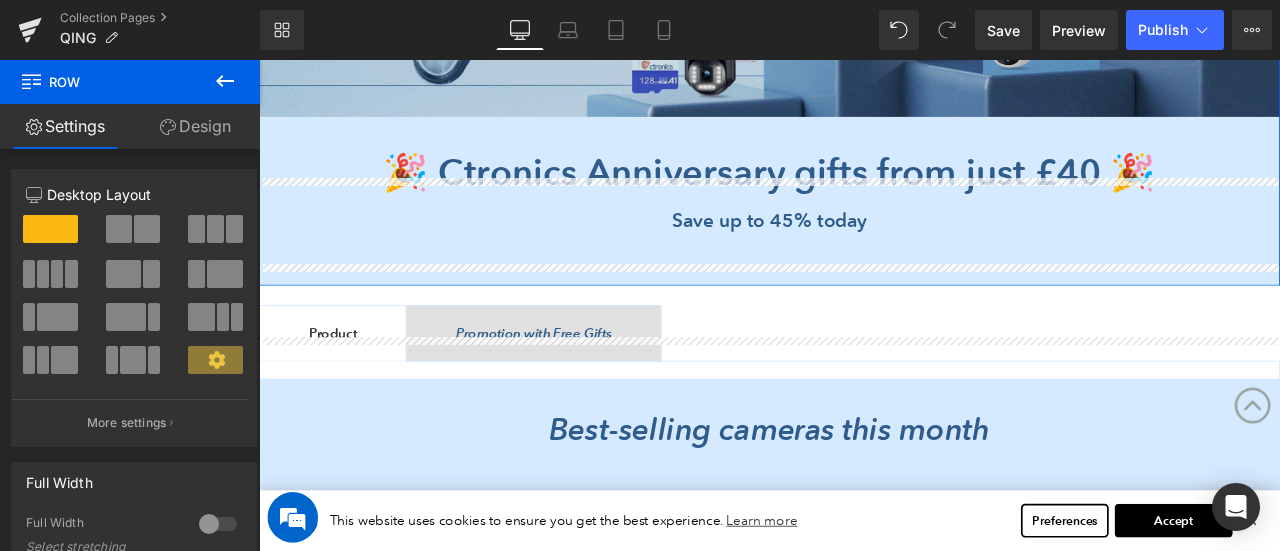 scroll, scrollTop: 2631, scrollLeft: 0, axis: vertical 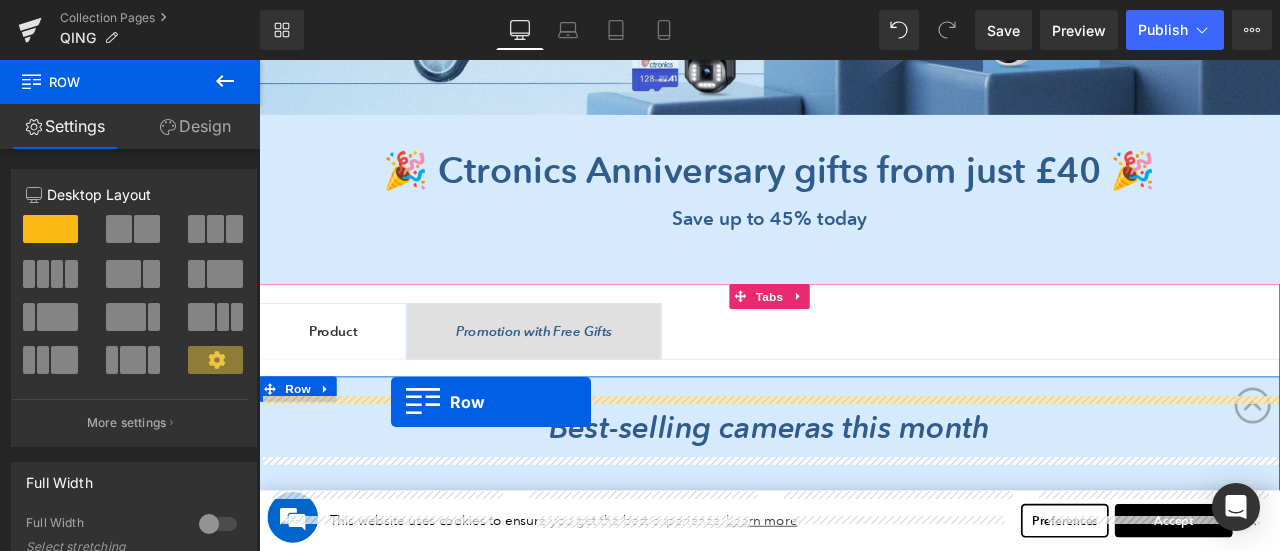 drag, startPoint x: 318, startPoint y: 361, endPoint x: 415, endPoint y: 465, distance: 142.21463 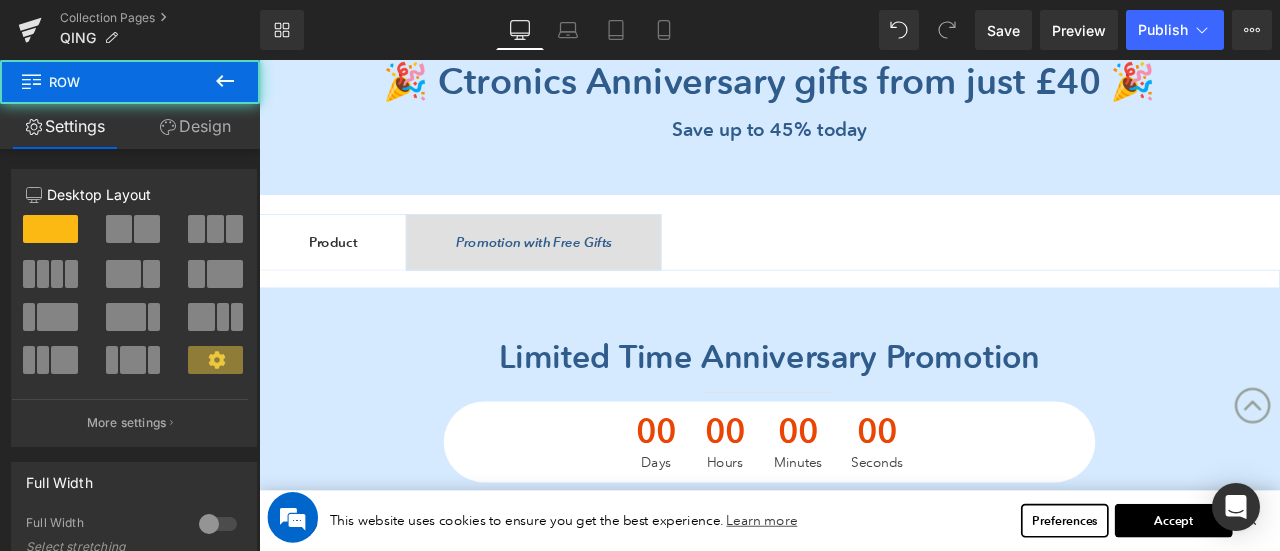scroll, scrollTop: 3031, scrollLeft: 0, axis: vertical 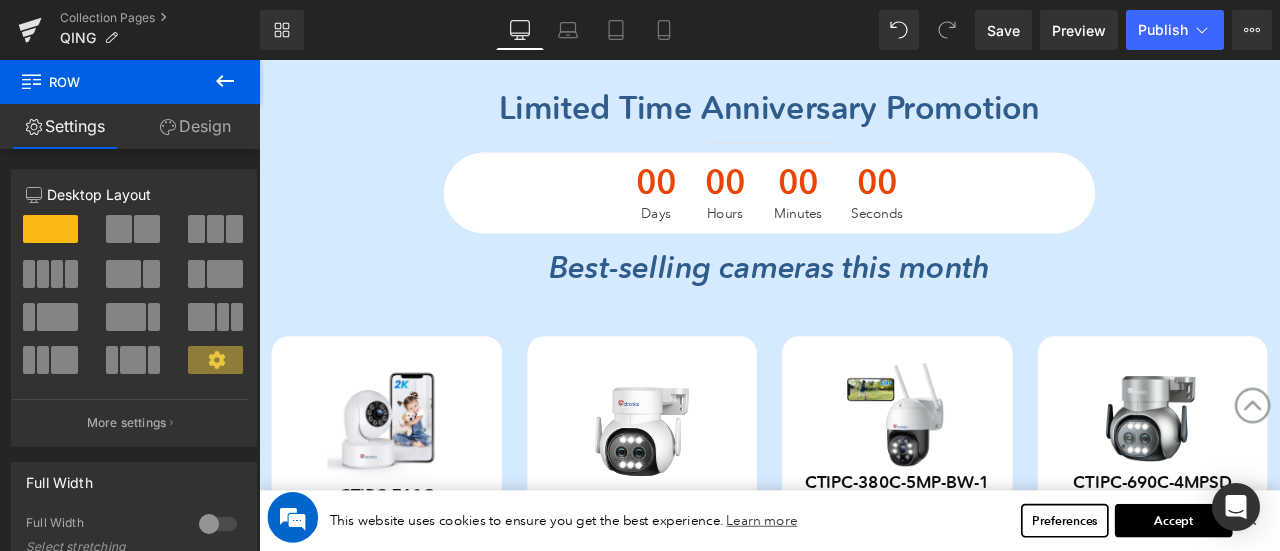click on "Best-selling cameras this month" at bounding box center (864, 306) 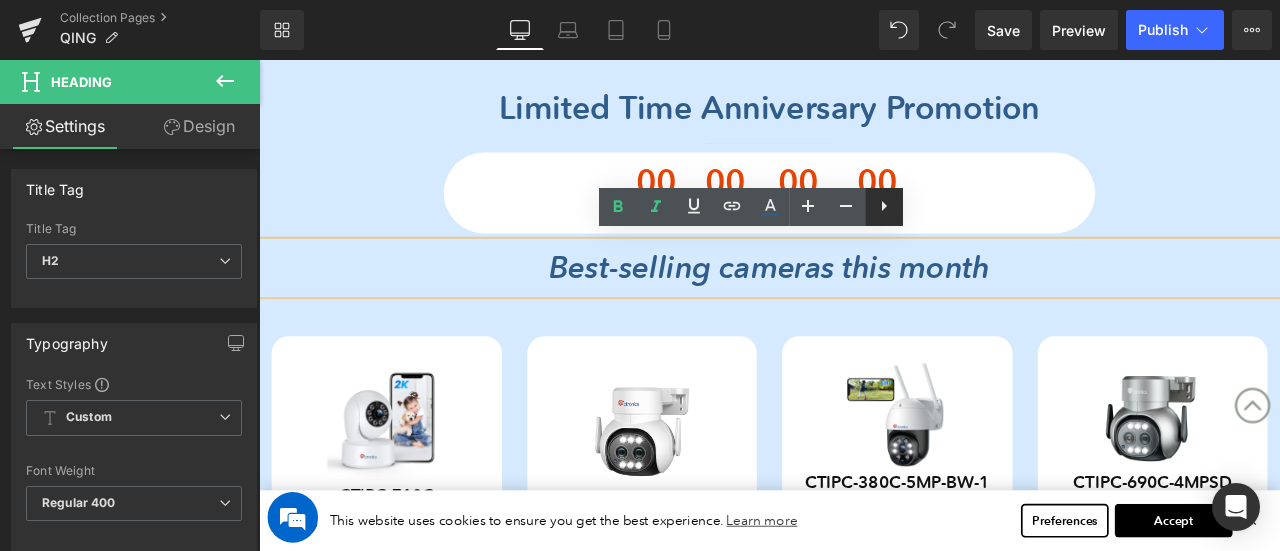 click 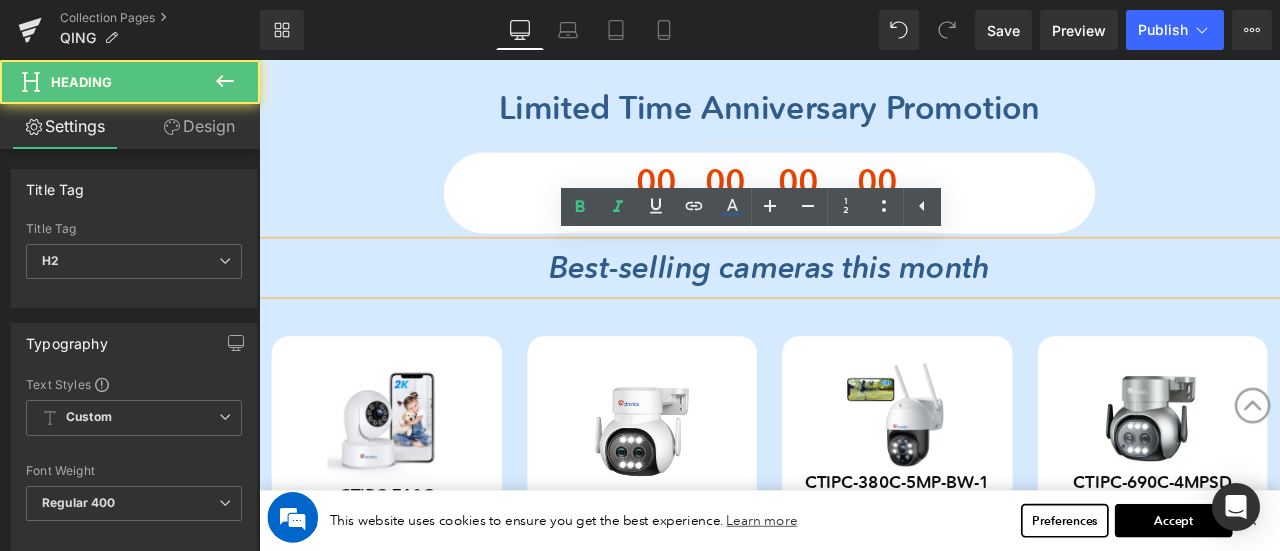 click on "Best-selling cameras this month" at bounding box center (864, 307) 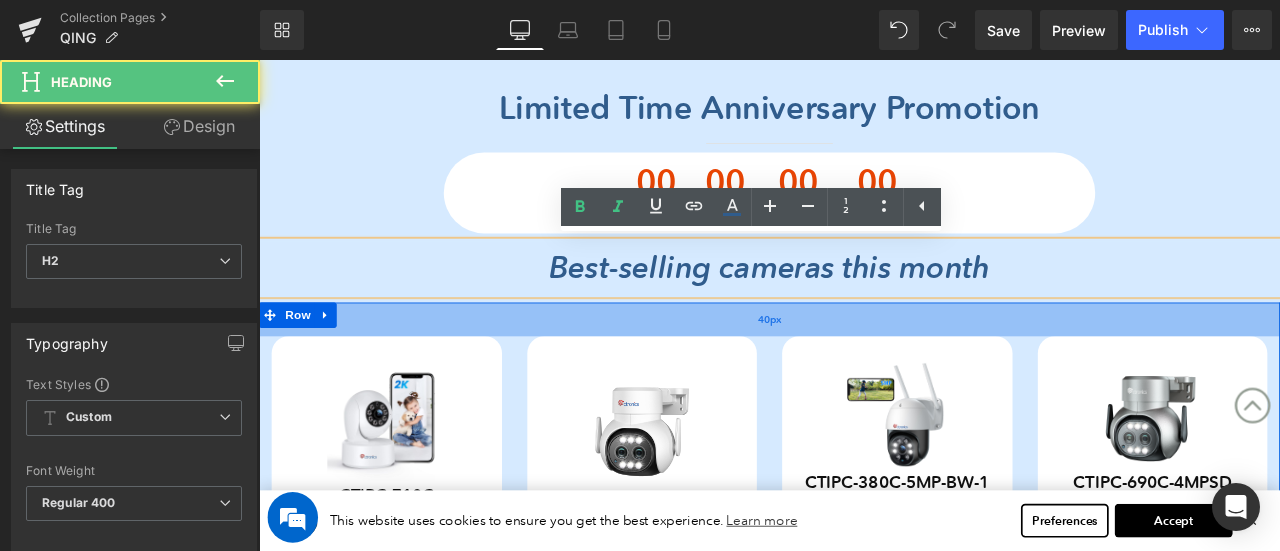 click on "40px" at bounding box center [864, 368] 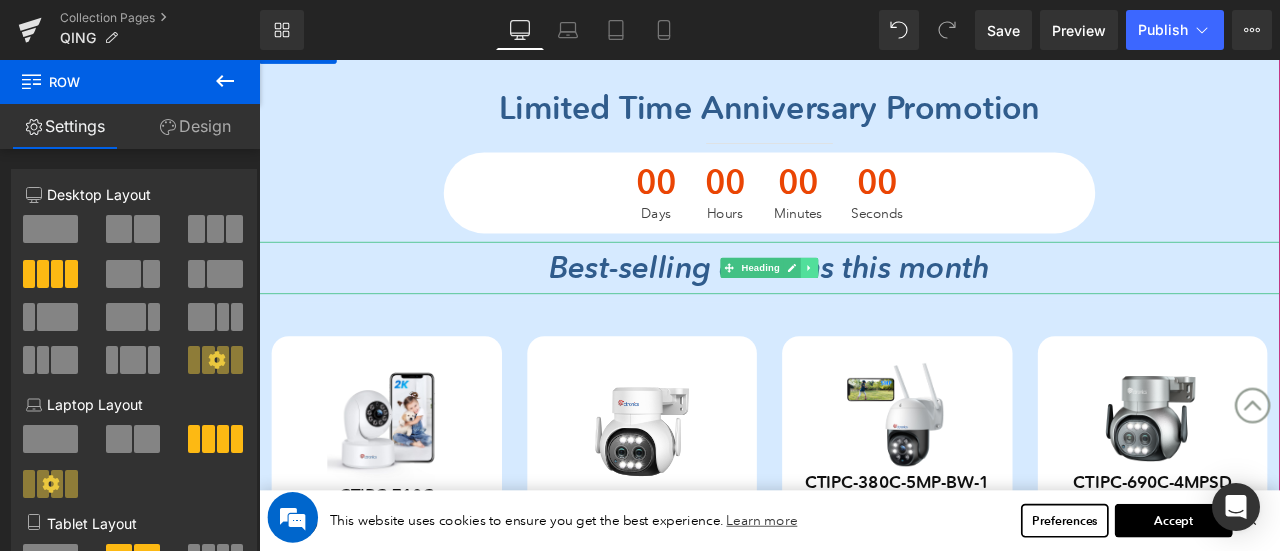 click 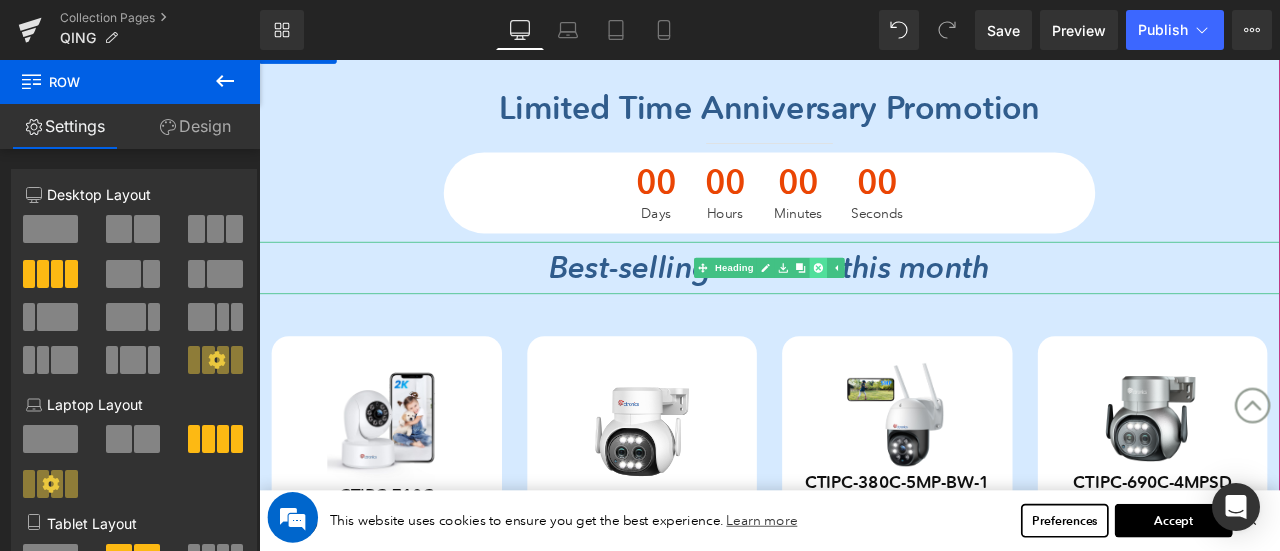 click 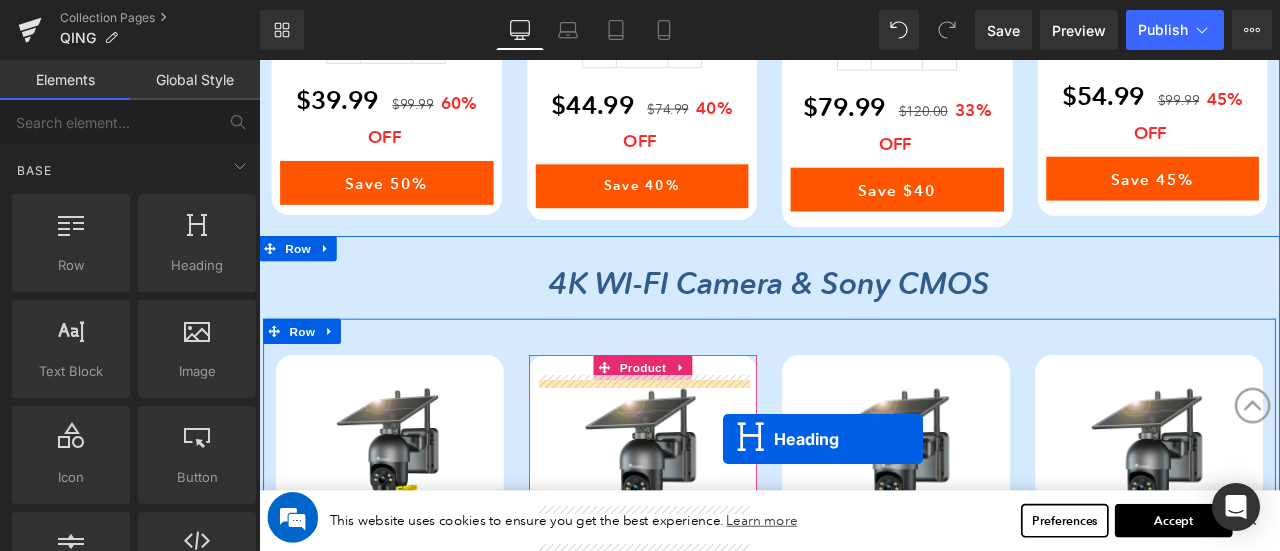 scroll, scrollTop: 3631, scrollLeft: 0, axis: vertical 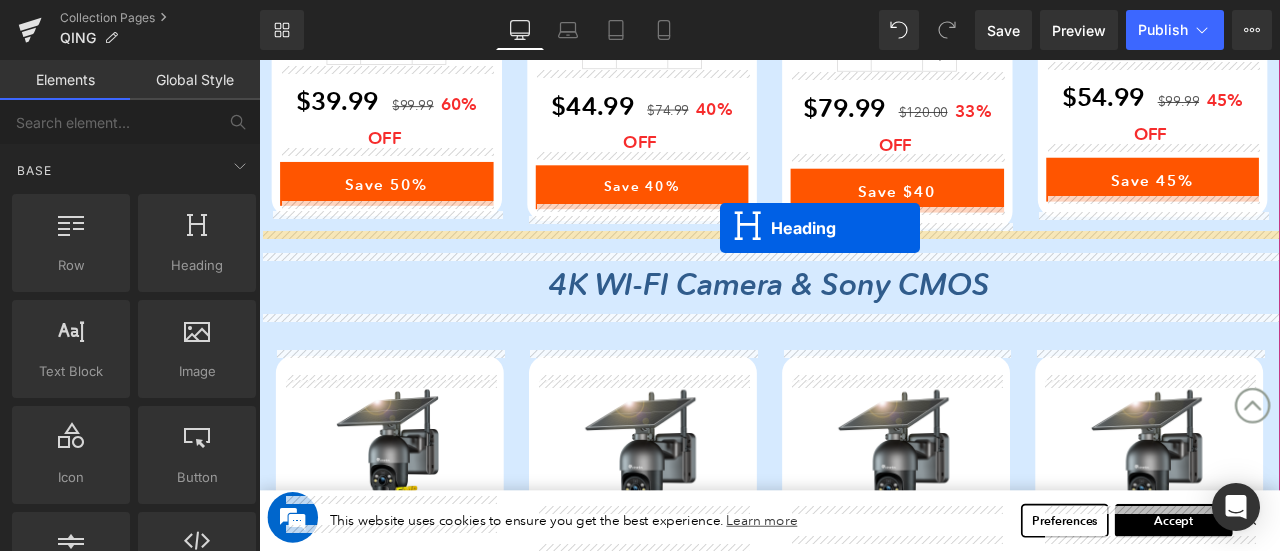 drag, startPoint x: 812, startPoint y: 223, endPoint x: 805, endPoint y: 260, distance: 37.65634 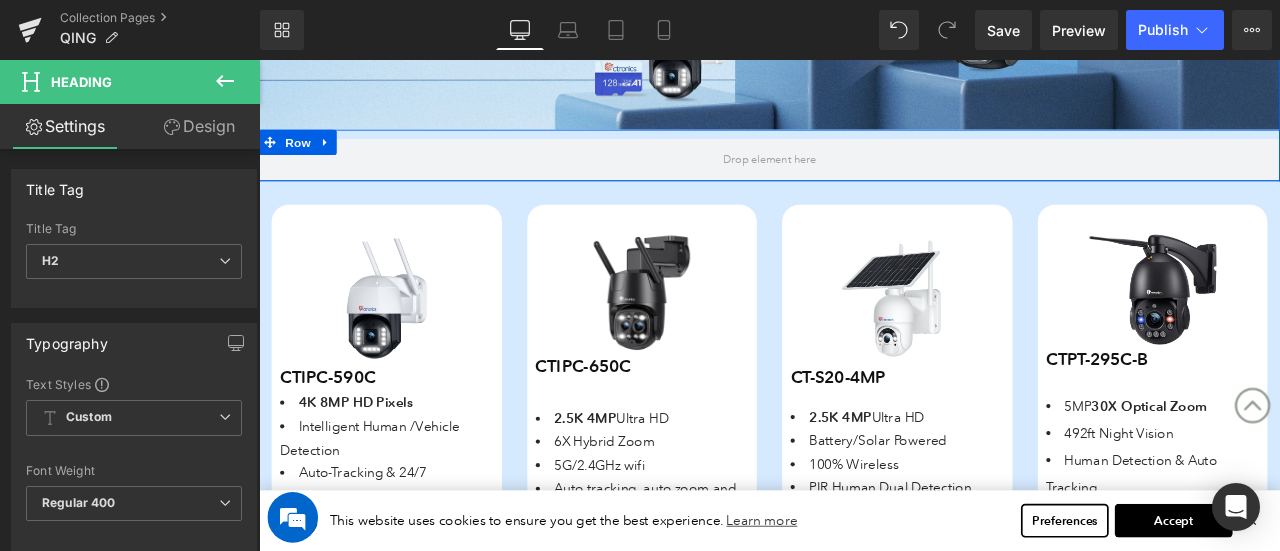 scroll, scrollTop: 481, scrollLeft: 0, axis: vertical 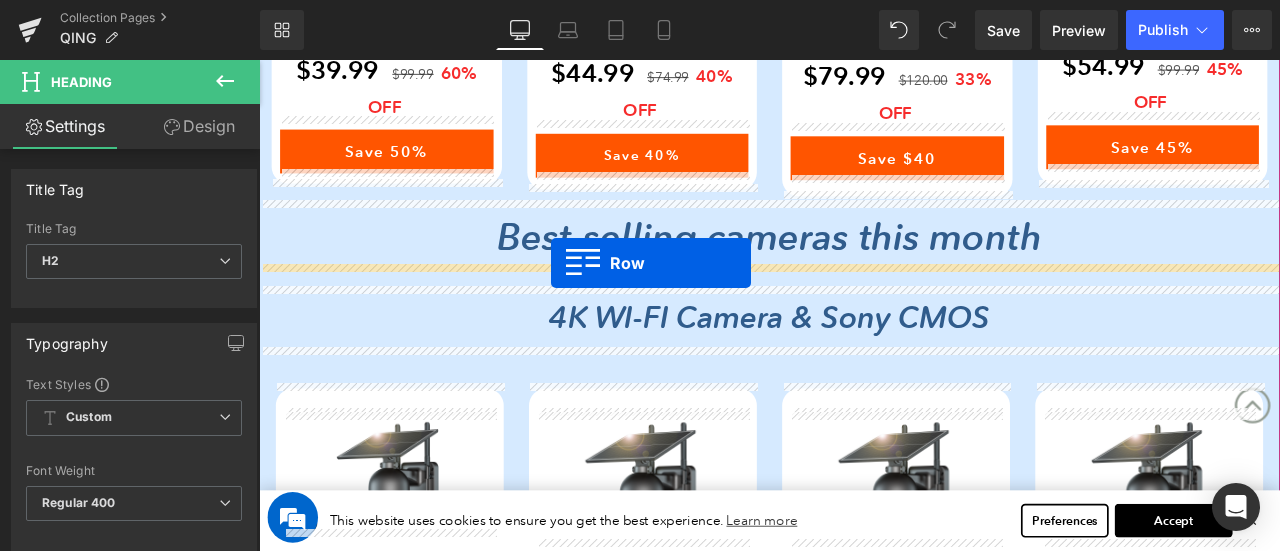 drag, startPoint x: 277, startPoint y: 247, endPoint x: 605, endPoint y: 301, distance: 332.4154 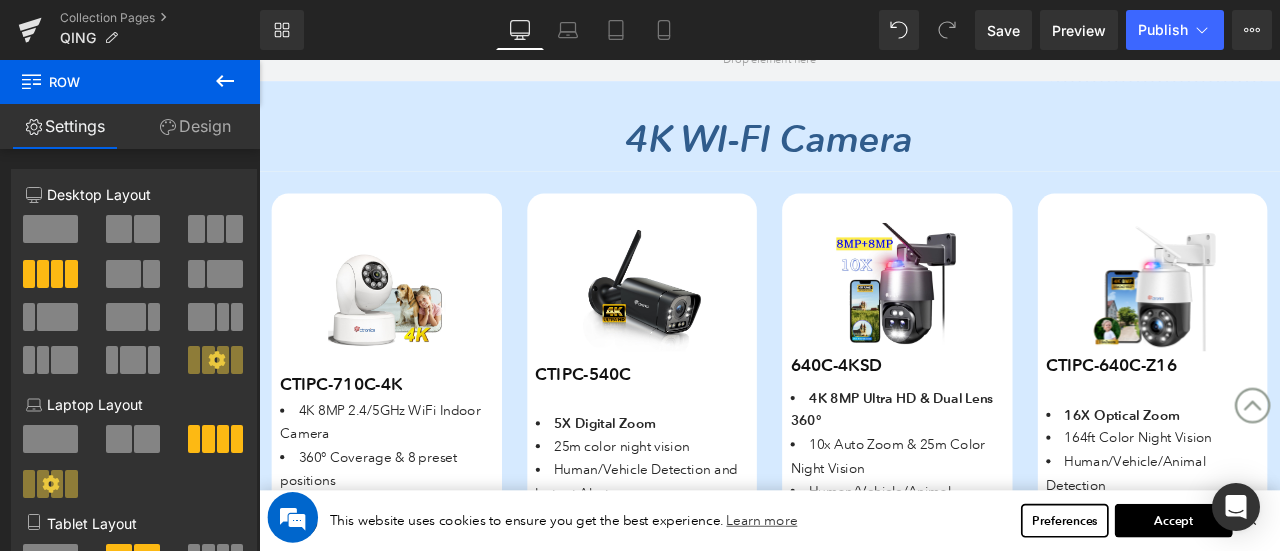 scroll, scrollTop: 631, scrollLeft: 0, axis: vertical 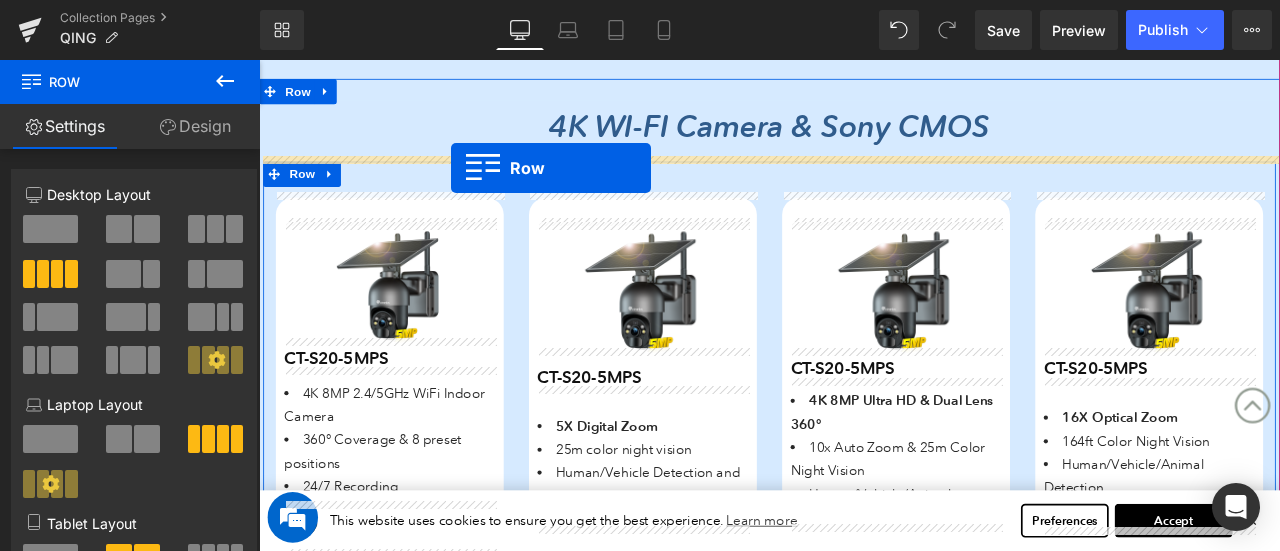 drag, startPoint x: 277, startPoint y: 205, endPoint x: 486, endPoint y: 188, distance: 209.69025 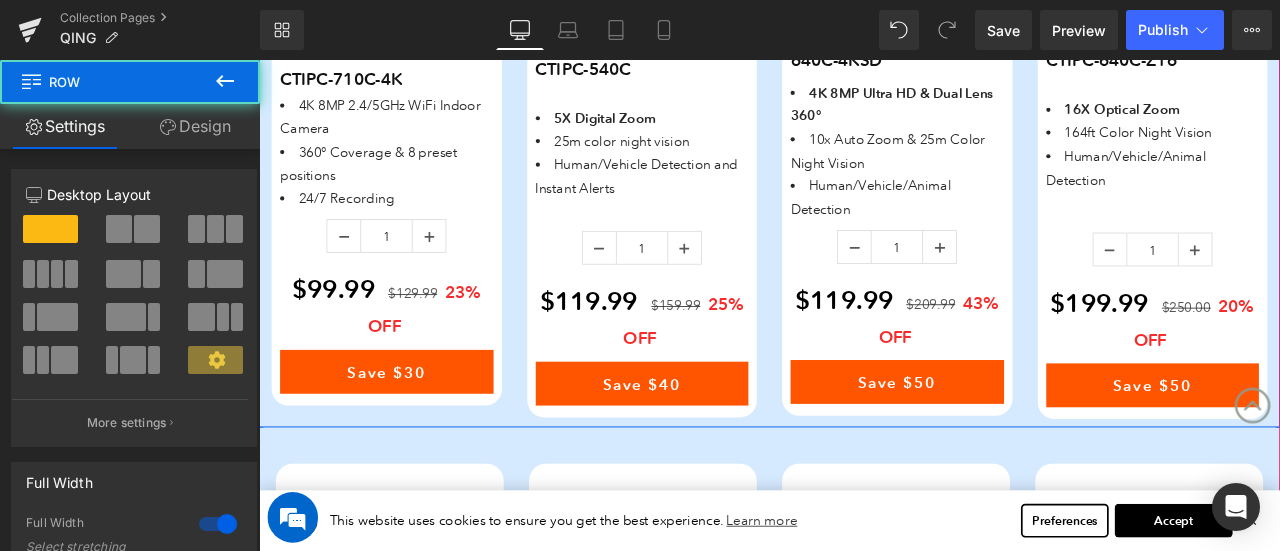 scroll, scrollTop: 3781, scrollLeft: 0, axis: vertical 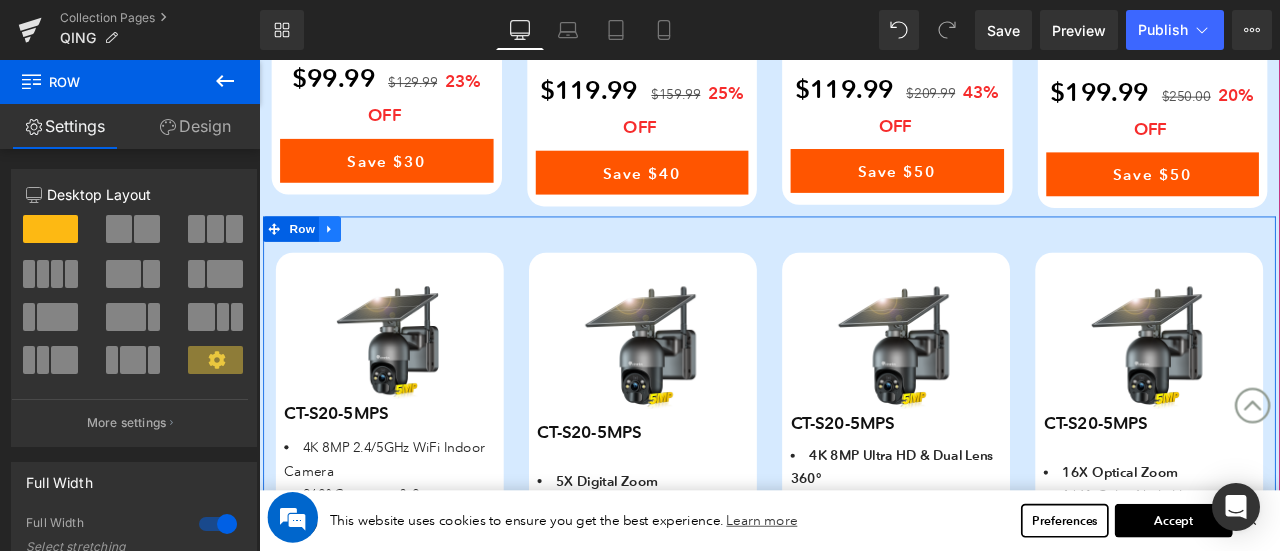 click 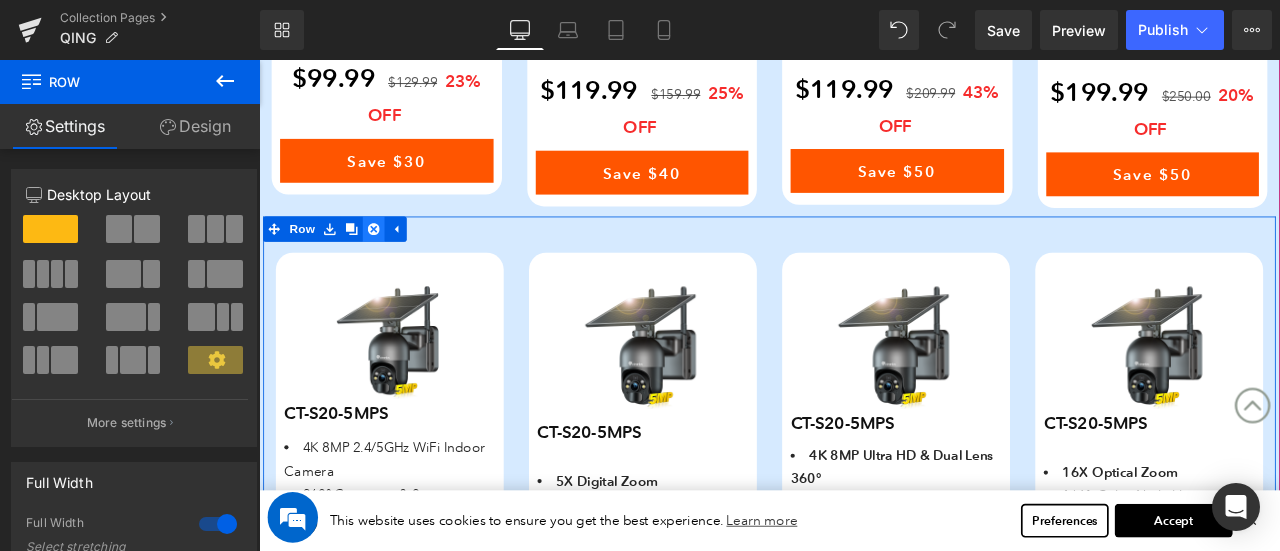 click 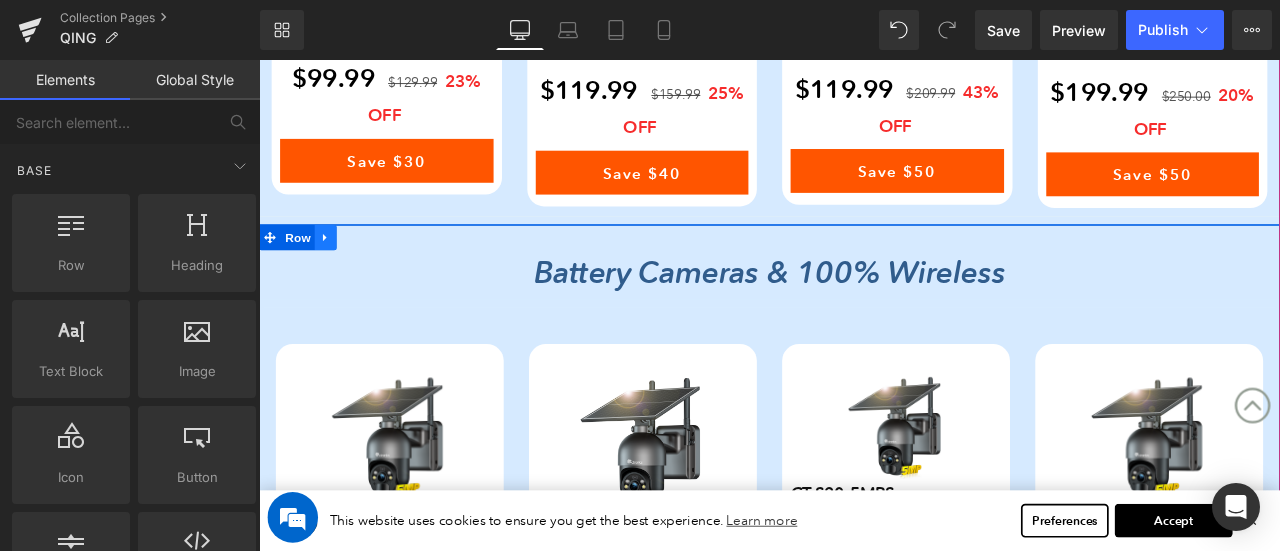 click 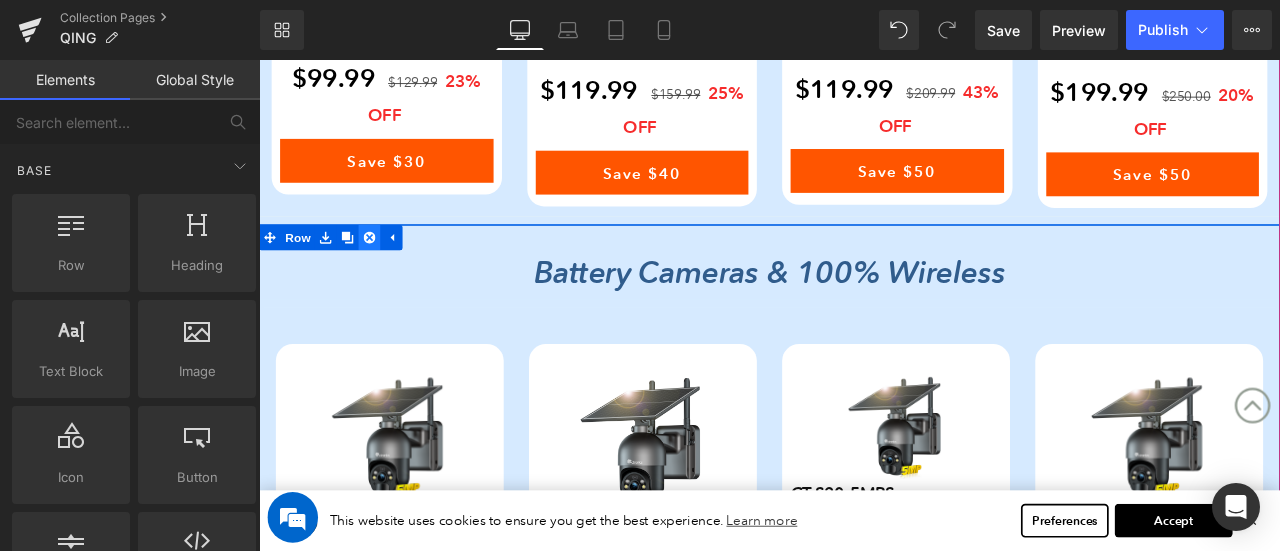 click 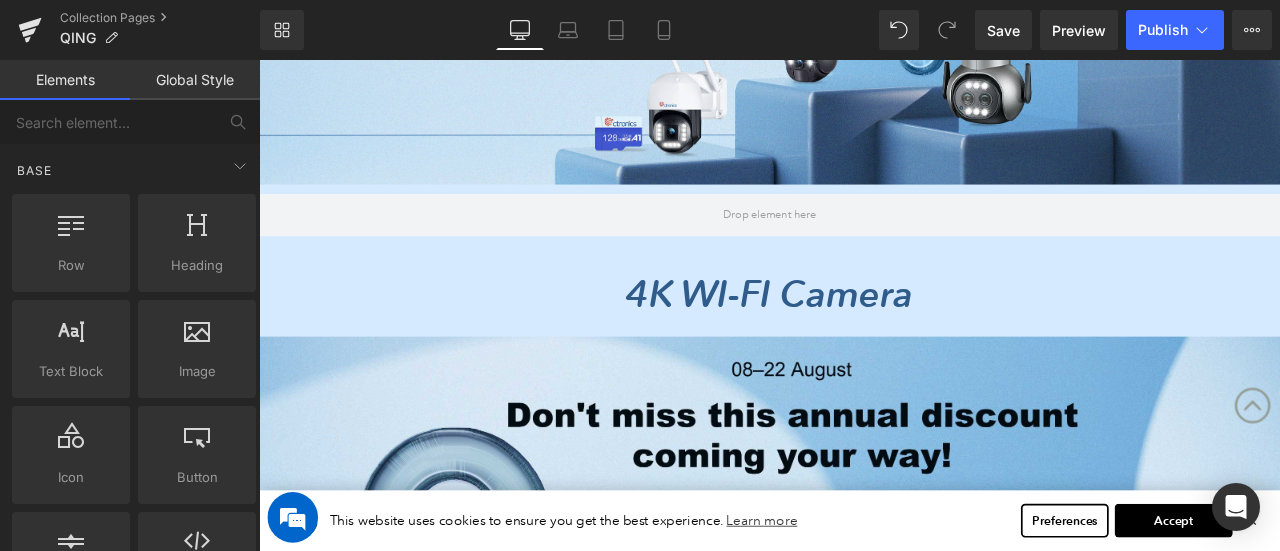 scroll, scrollTop: 381, scrollLeft: 0, axis: vertical 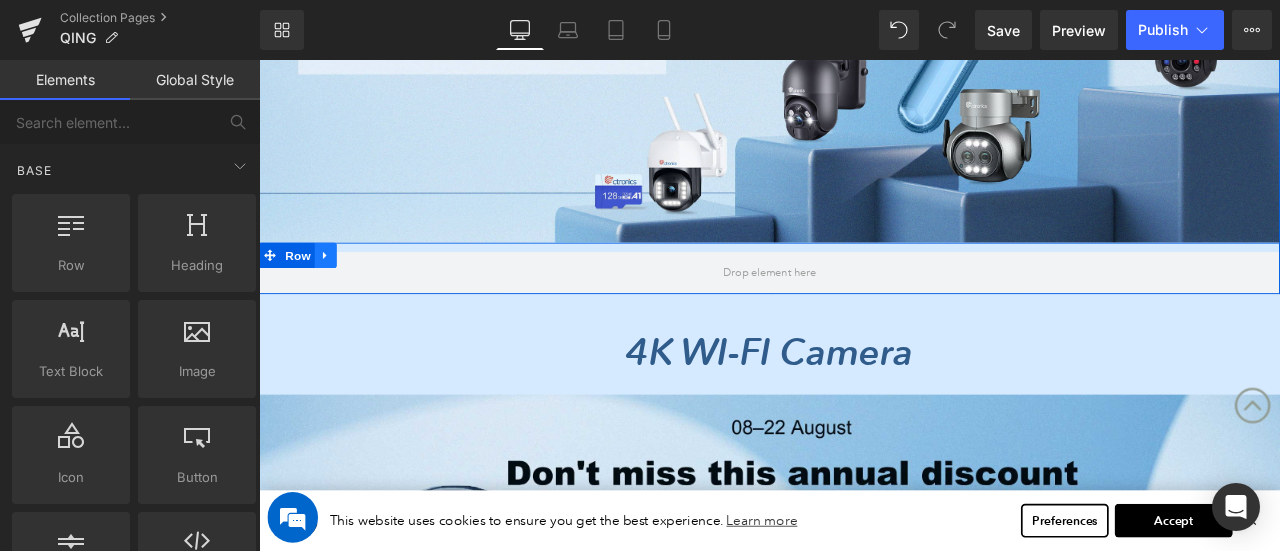 click 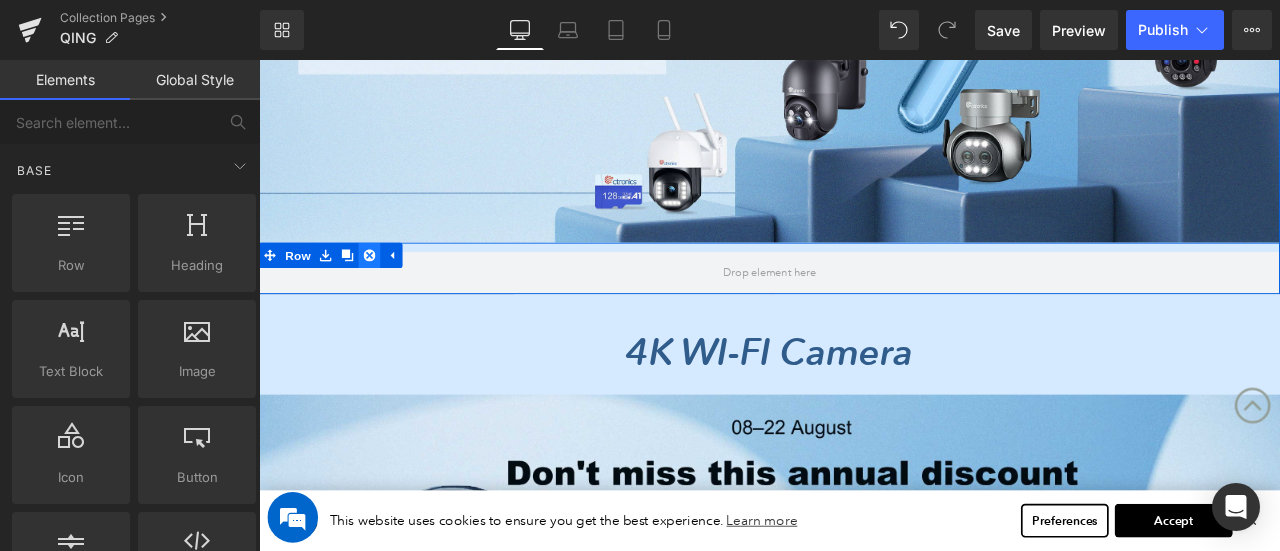 click 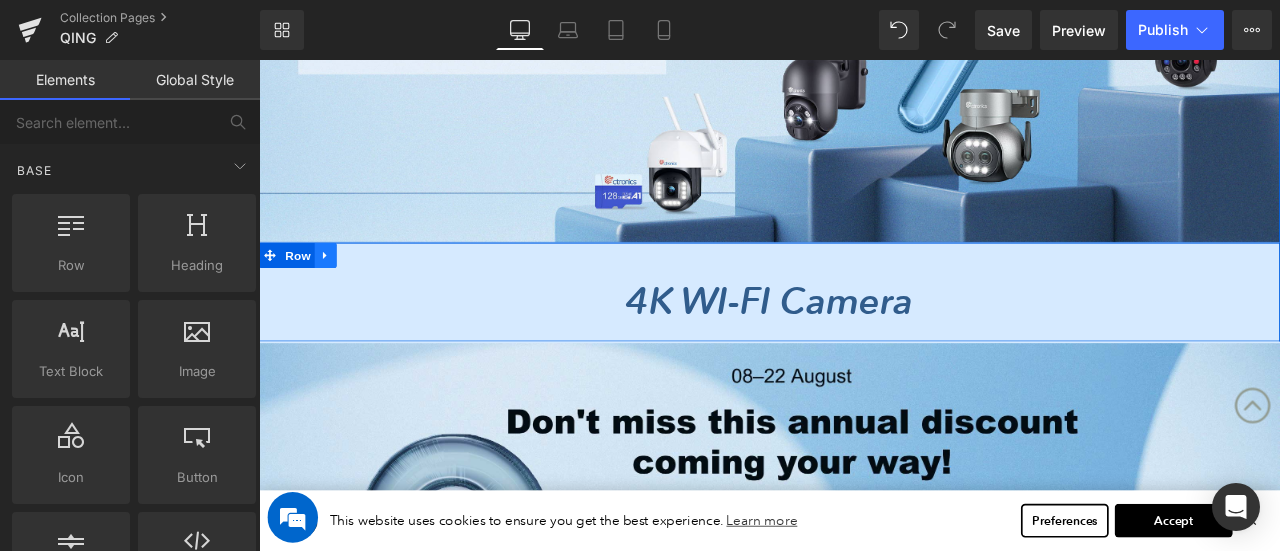 click 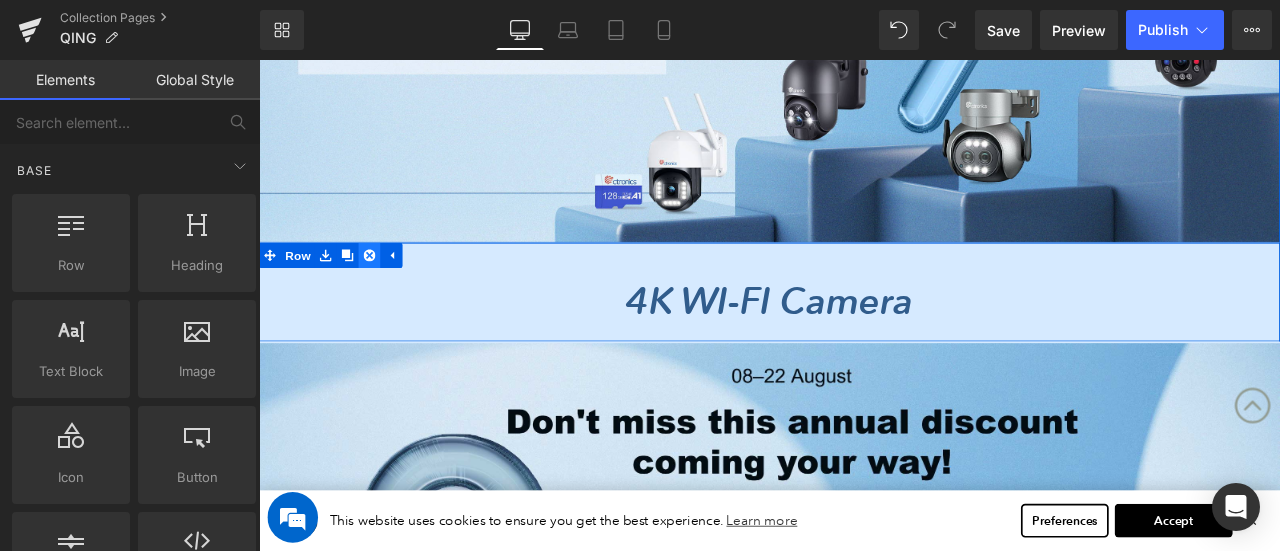 click at bounding box center [390, 291] 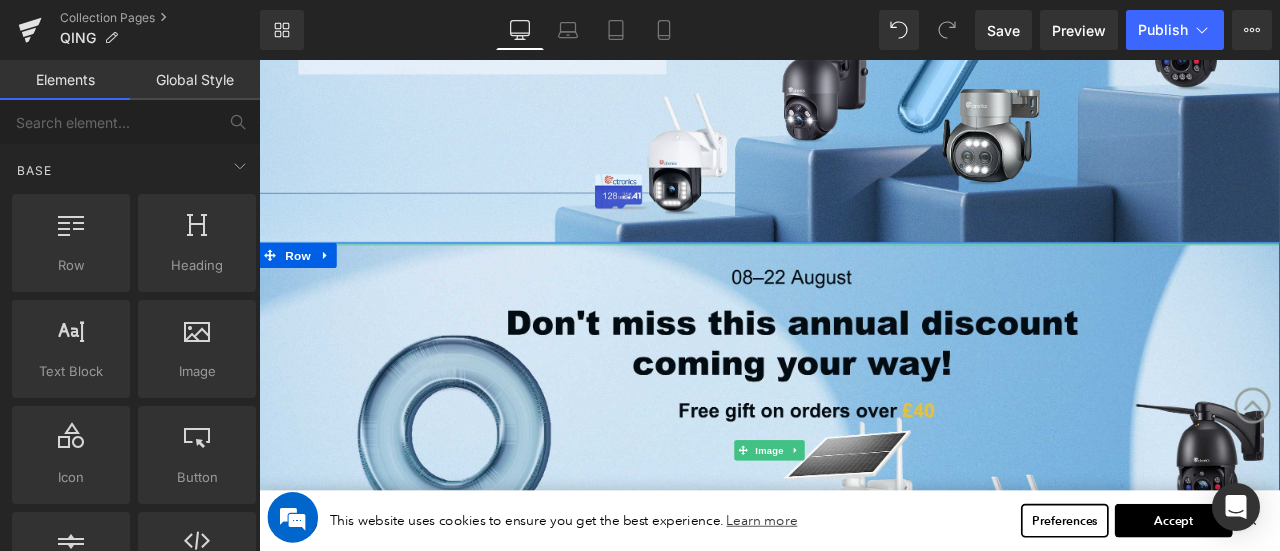 scroll, scrollTop: 0, scrollLeft: 0, axis: both 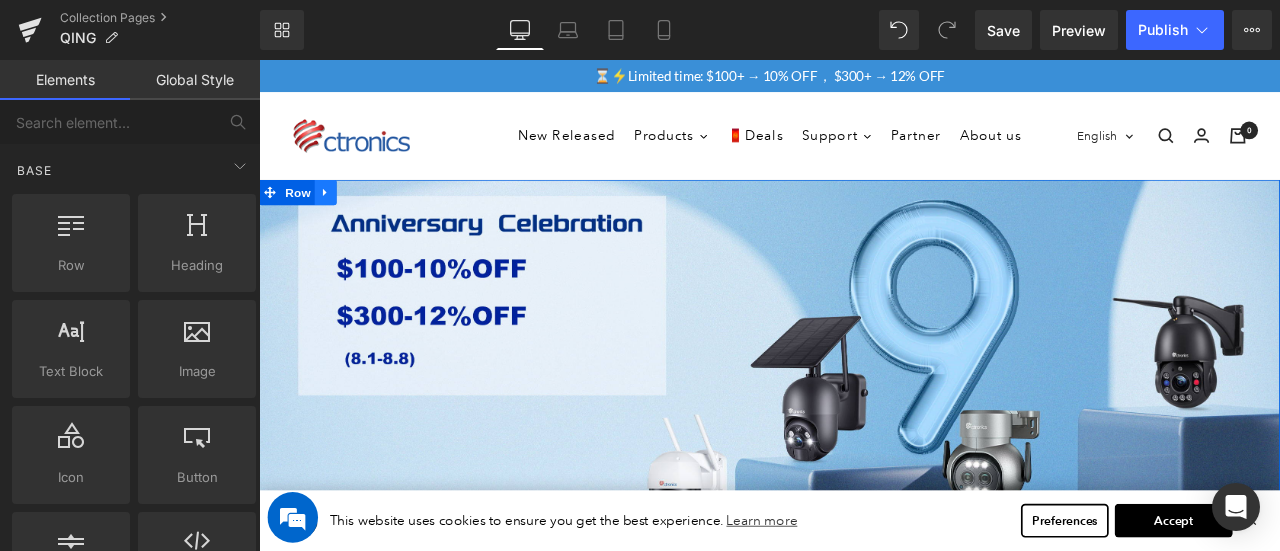 click 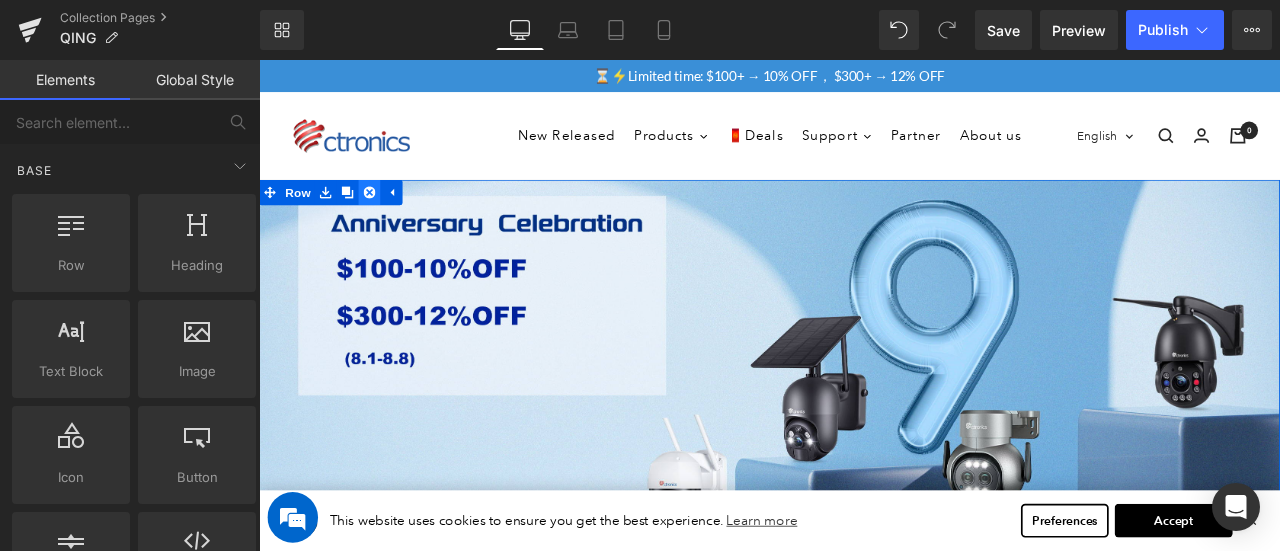 click 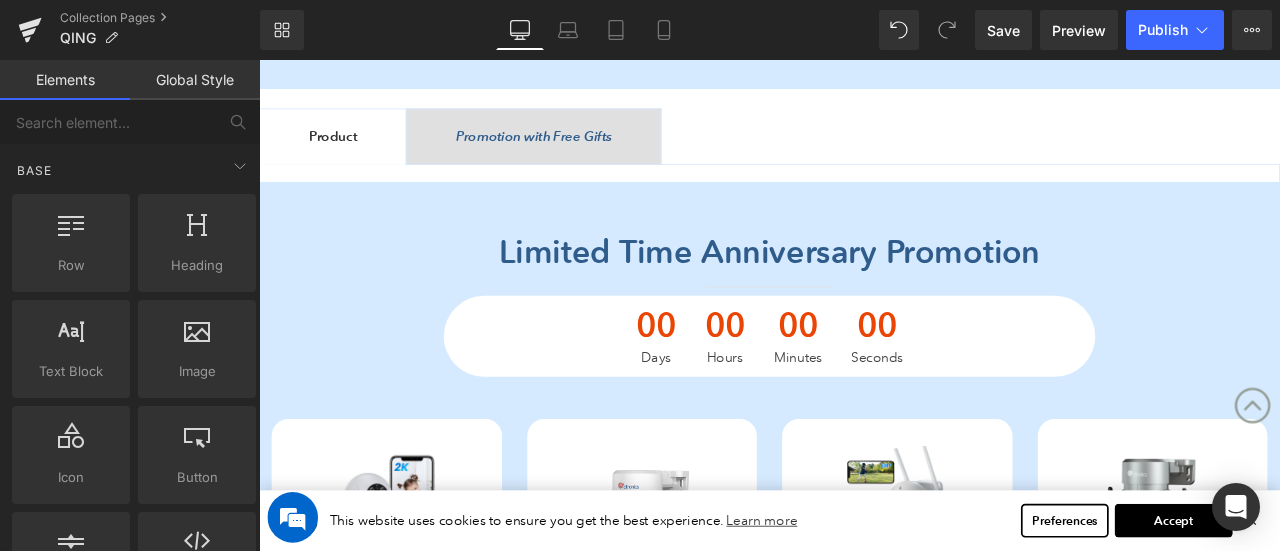scroll, scrollTop: 1000, scrollLeft: 0, axis: vertical 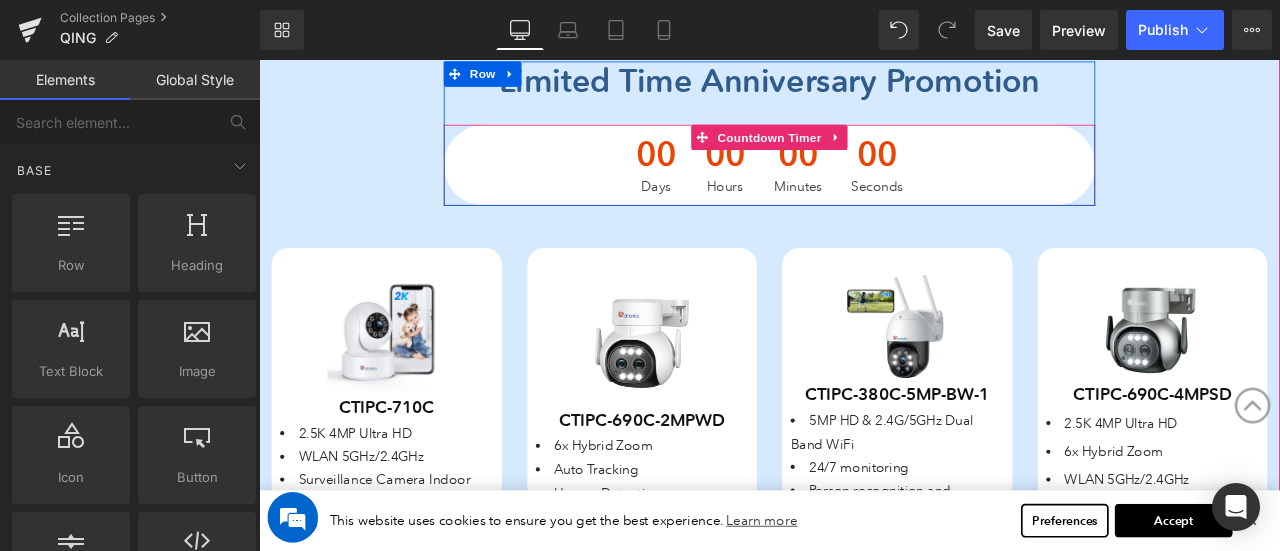 click on "Countdown Timer" at bounding box center (863, 153) 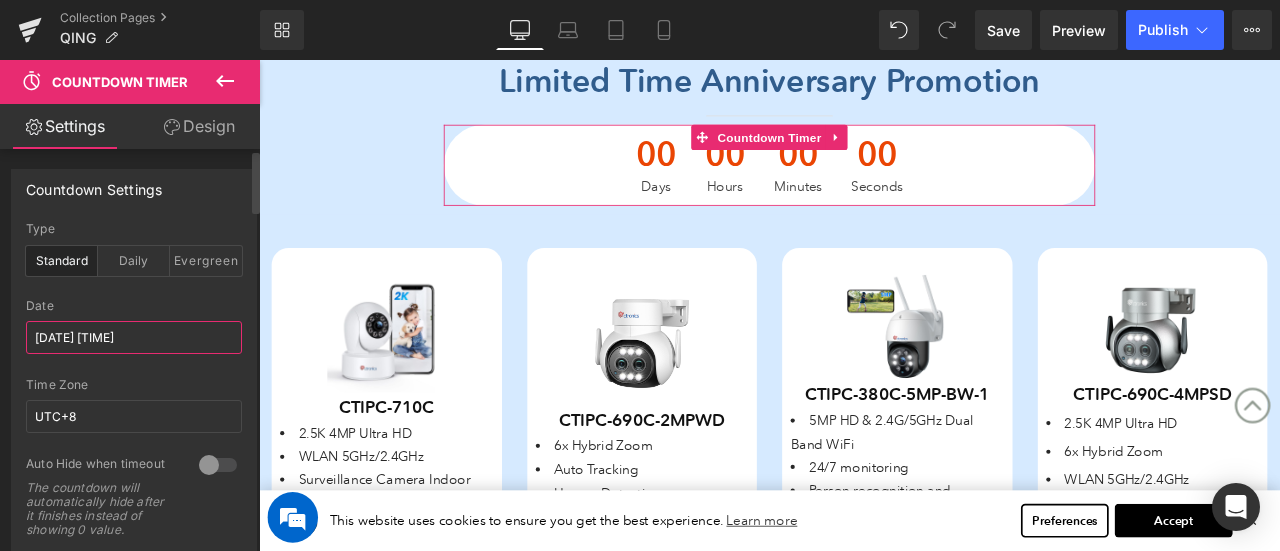 click on "2025/08/08 12:00:00" at bounding box center (134, 337) 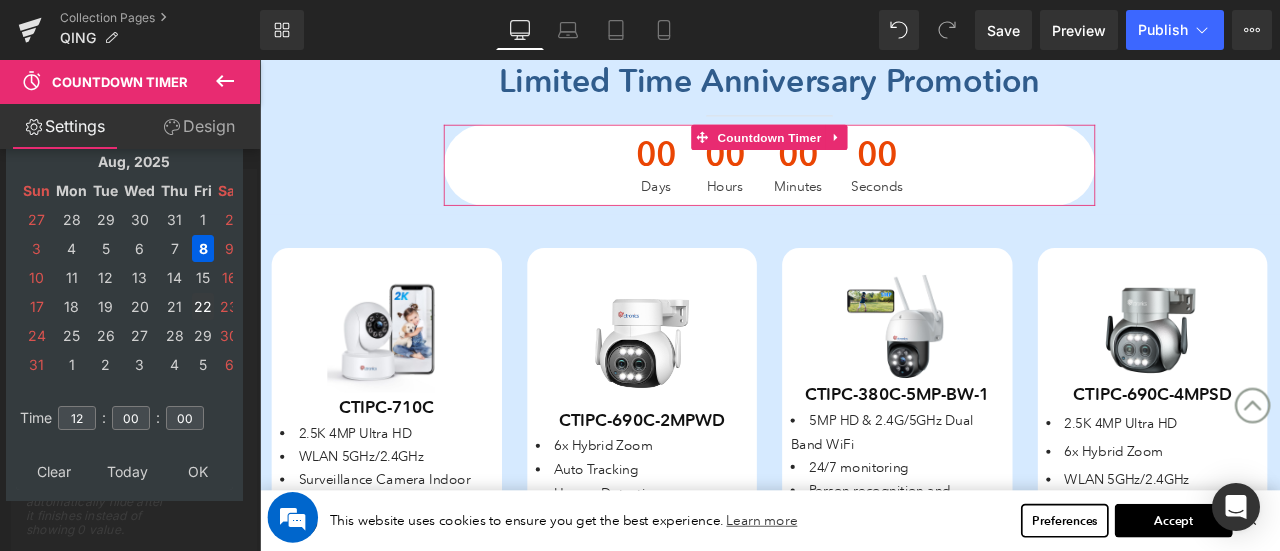 click on "22" at bounding box center [203, 306] 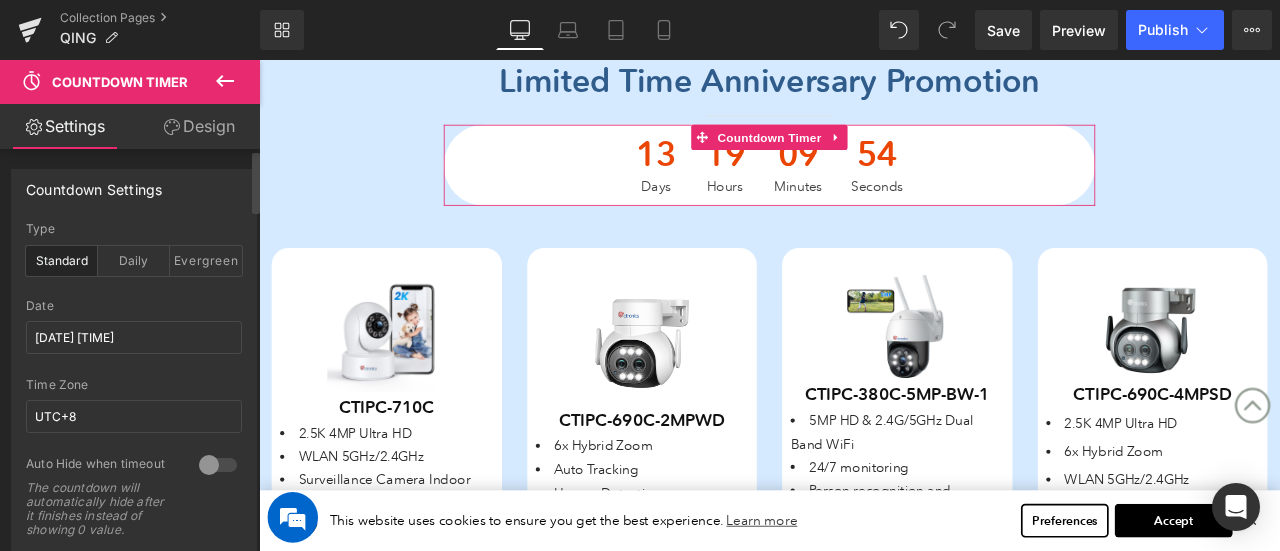 click on "Time Zone" at bounding box center (134, 385) 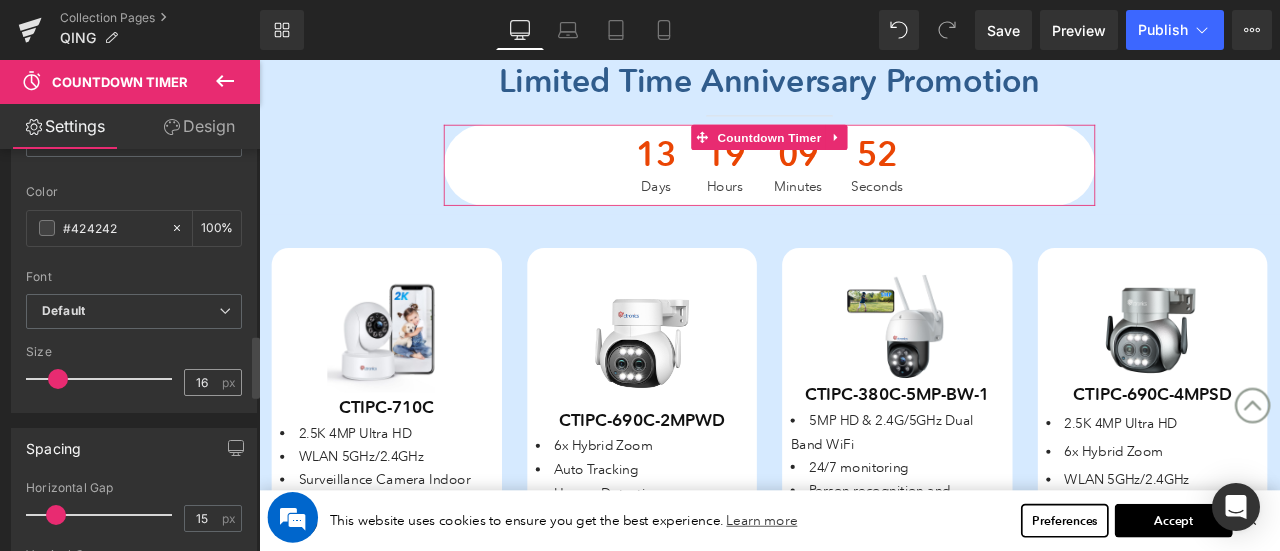 scroll, scrollTop: 1200, scrollLeft: 0, axis: vertical 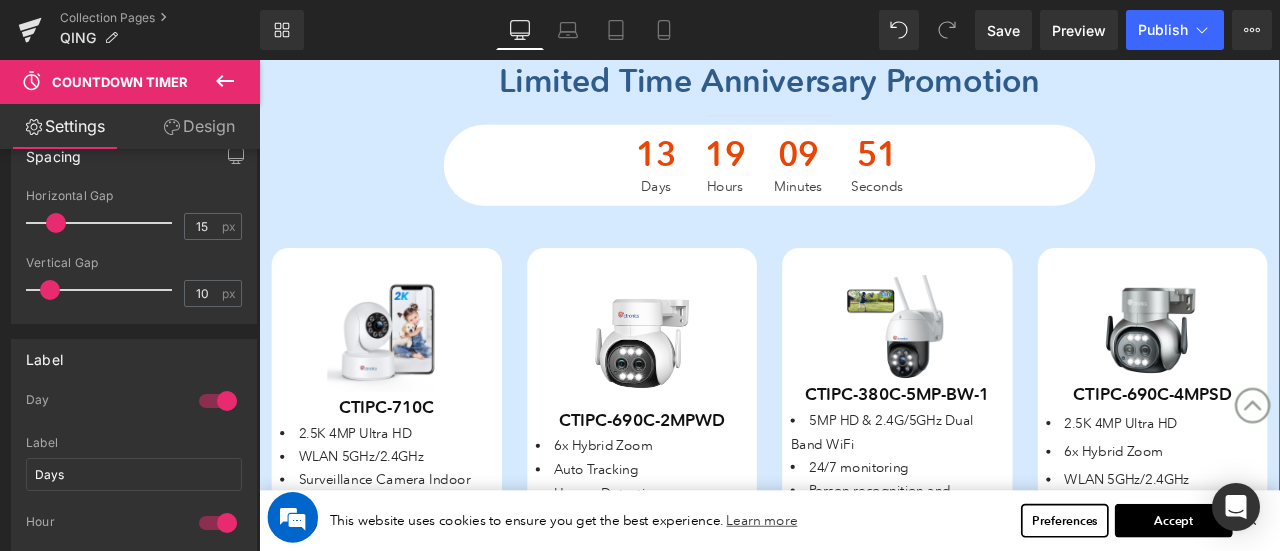 click on "40px" at bounding box center [259, 60] 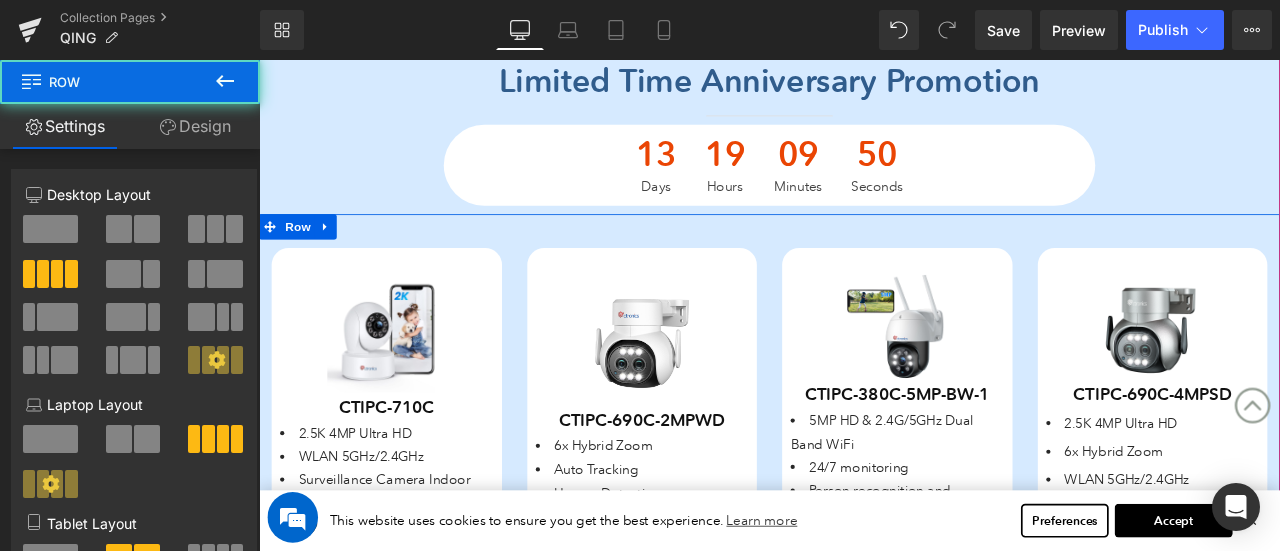 click on "Save Off
60
%
(P) Image
CTIPC-710C
(P) SKU 2.5K 4MP Ultra HD WLAN 5GHz/2.4GHz Surveillance Camera Indoor 20m Color Night Vision Text Block
1
$39.99 60%" at bounding box center [410, 561] 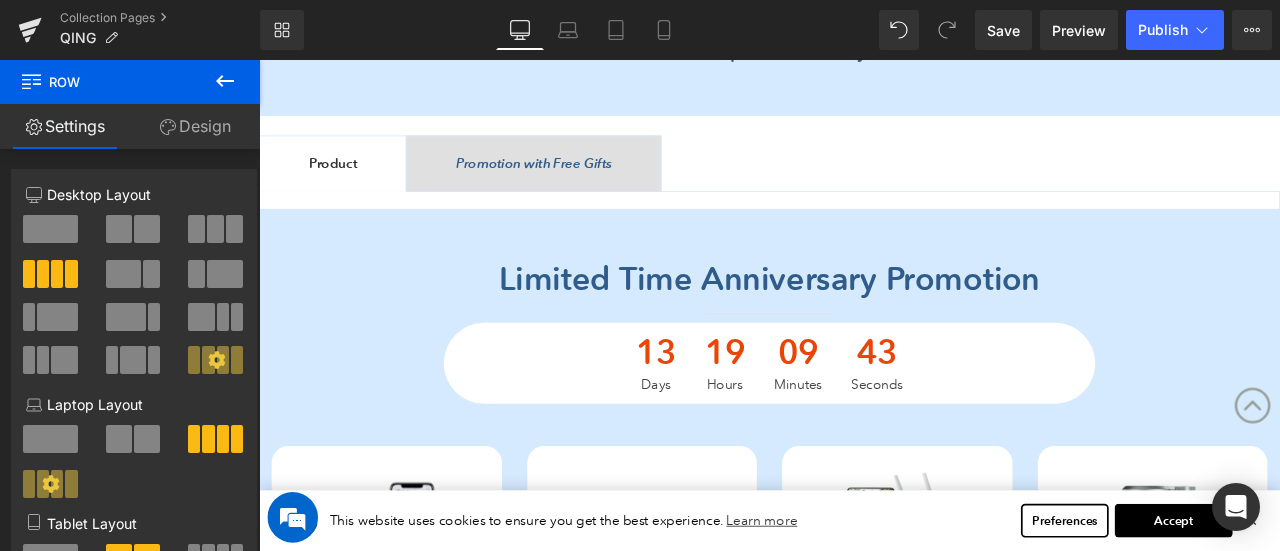 scroll, scrollTop: 600, scrollLeft: 0, axis: vertical 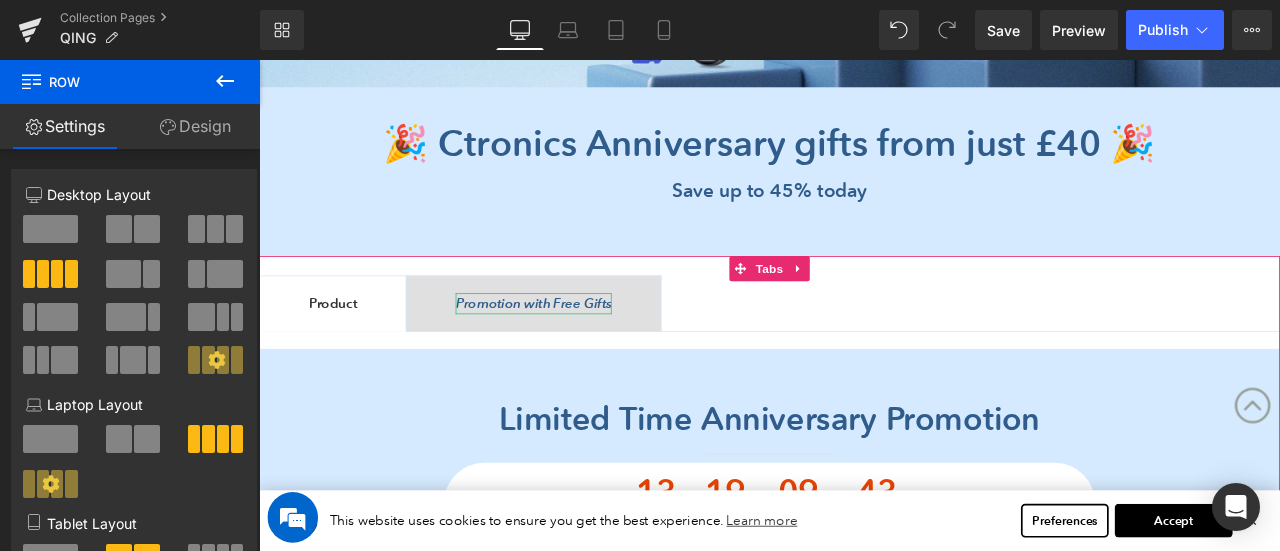 click on "Promotion with Free Gifts" at bounding box center [584, 348] 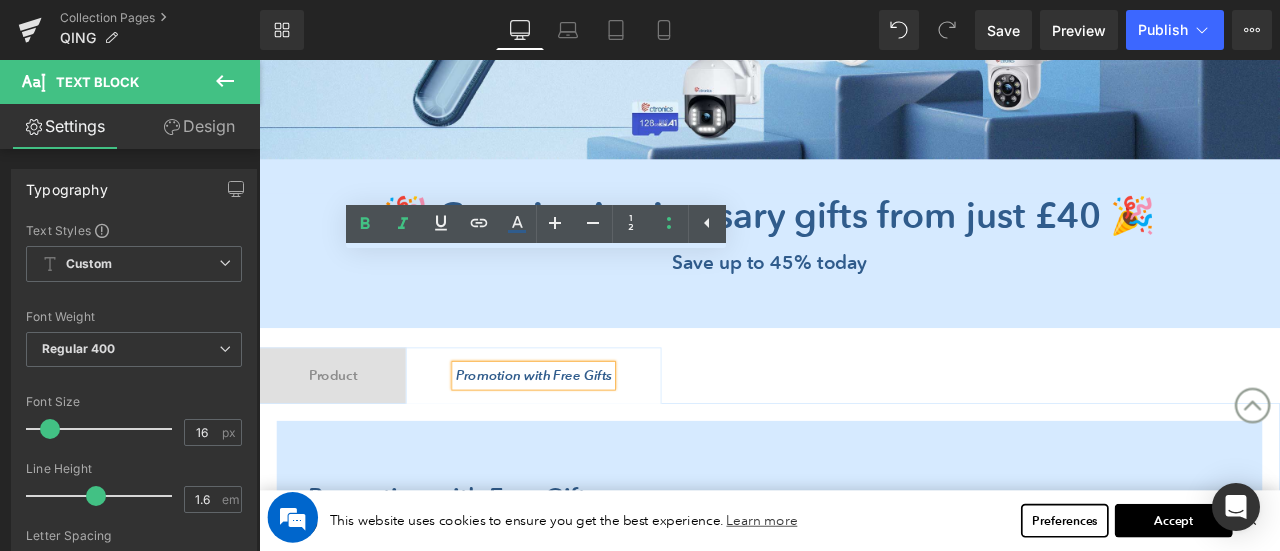 scroll, scrollTop: 500, scrollLeft: 0, axis: vertical 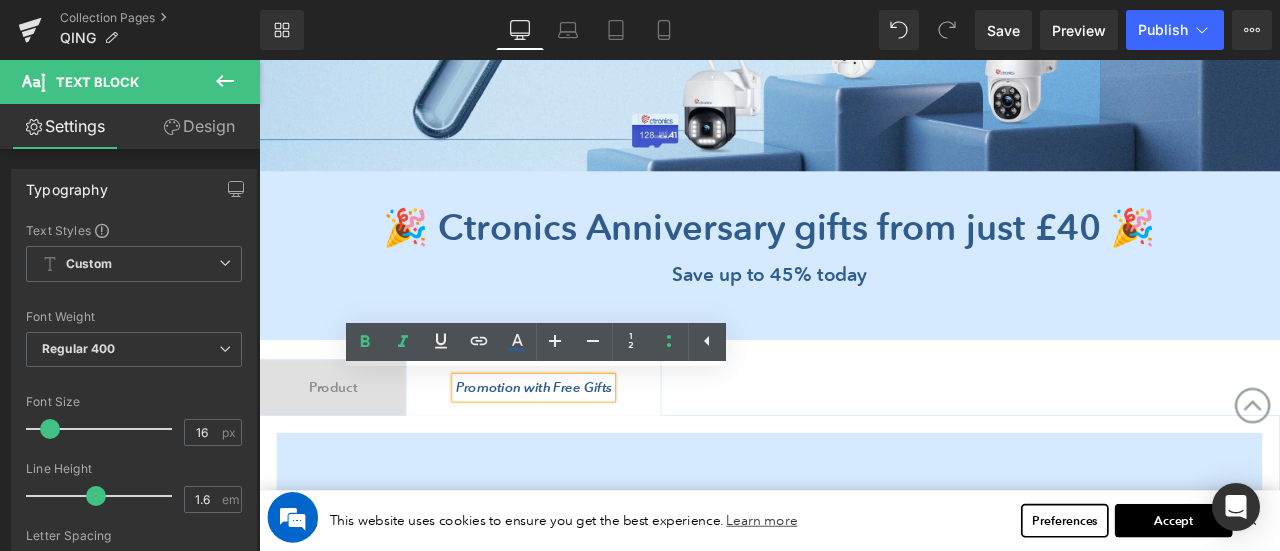 click on "Product
Text Block" at bounding box center [346, 449] 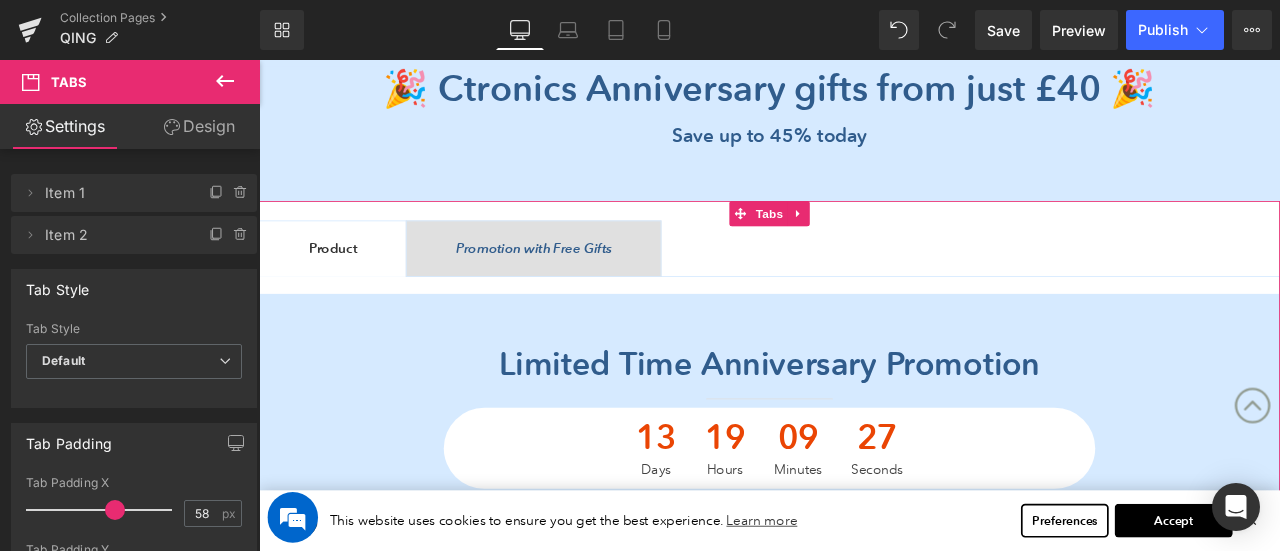 scroll, scrollTop: 600, scrollLeft: 0, axis: vertical 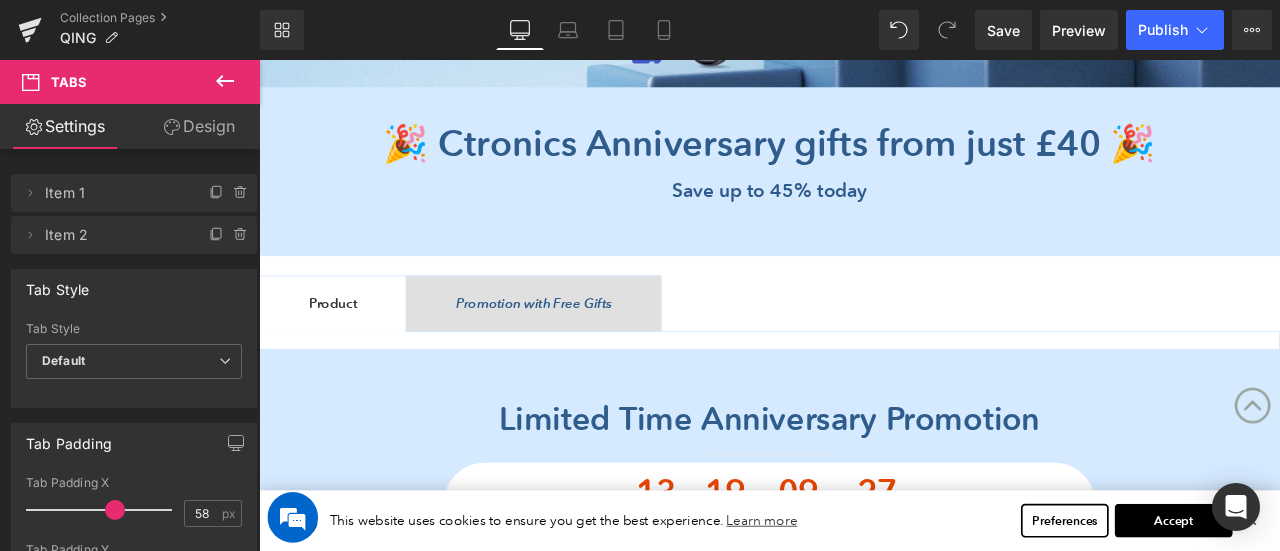 click on "Promotion with Free Gifts
Text Block" at bounding box center (584, 349) 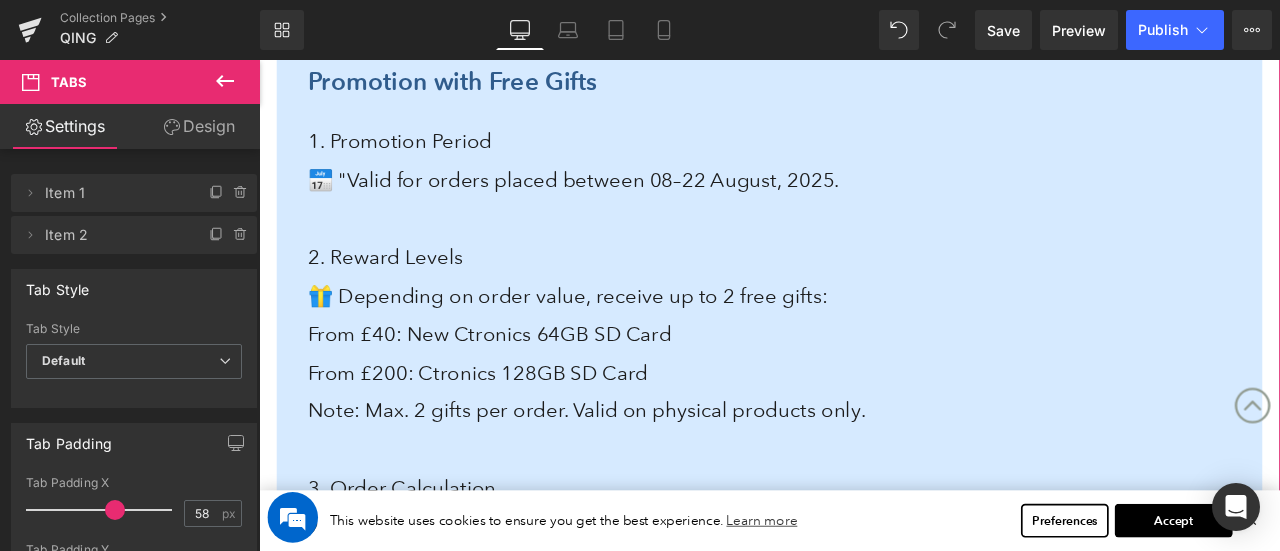 scroll, scrollTop: 1100, scrollLeft: 0, axis: vertical 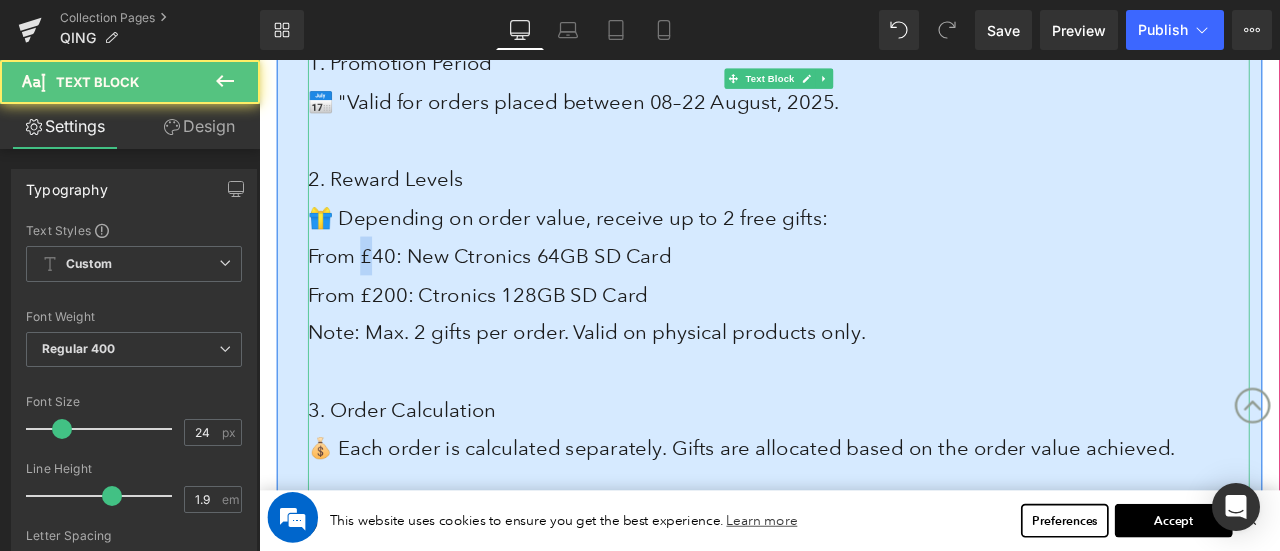 click on "From £40: New Ctronics 64GB SD Card" at bounding box center (532, 291) 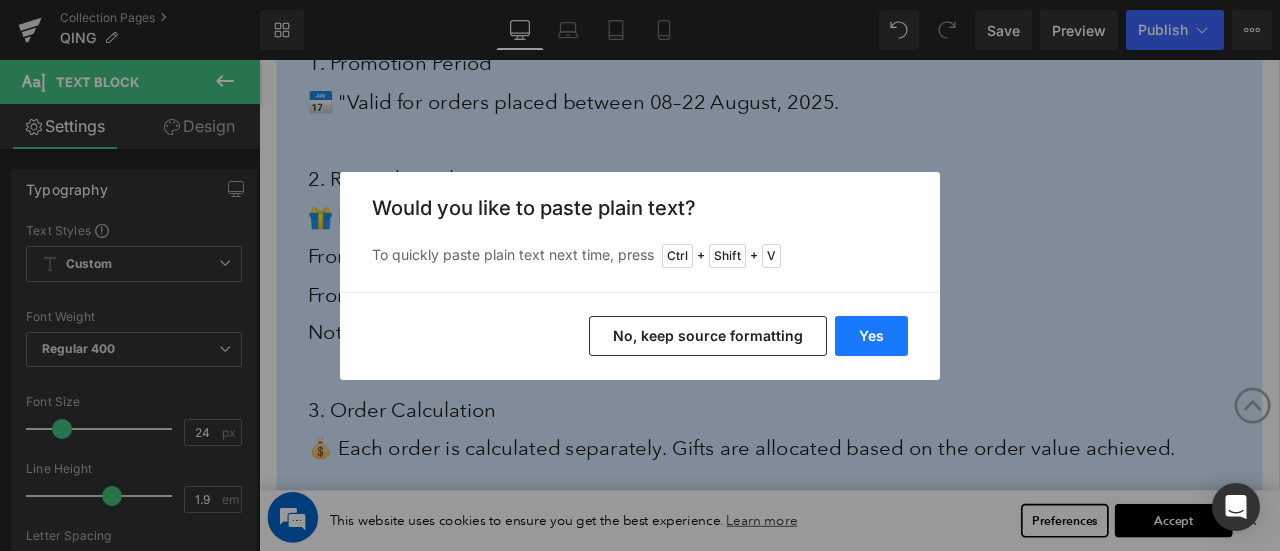 click on "Yes" at bounding box center (871, 336) 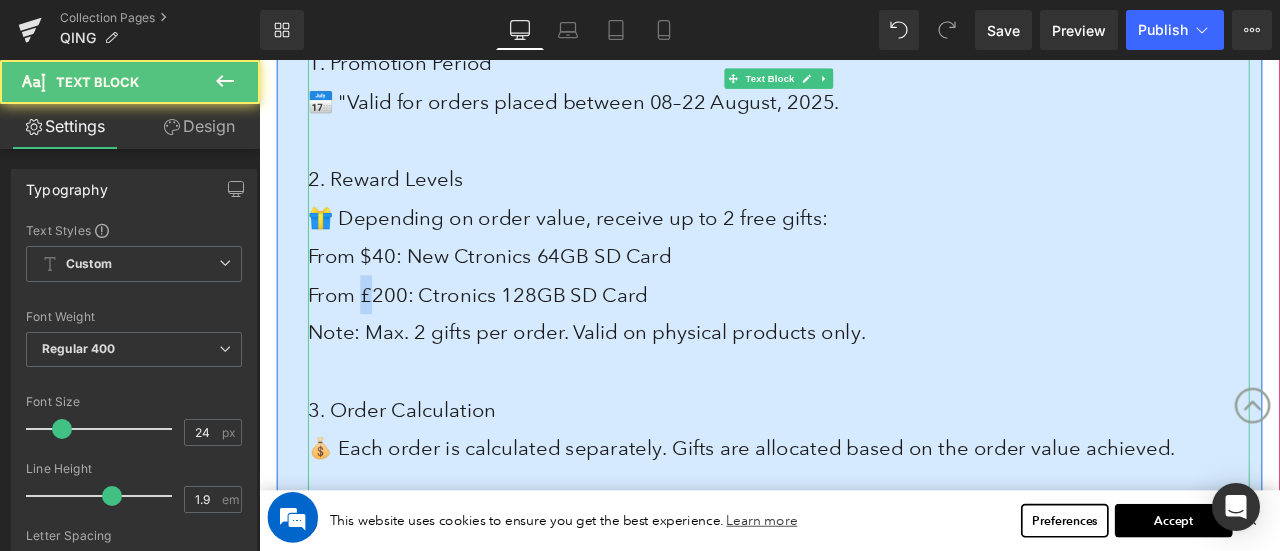 click on "From £200: Ctronics 128GB SD Card" at bounding box center (518, 337) 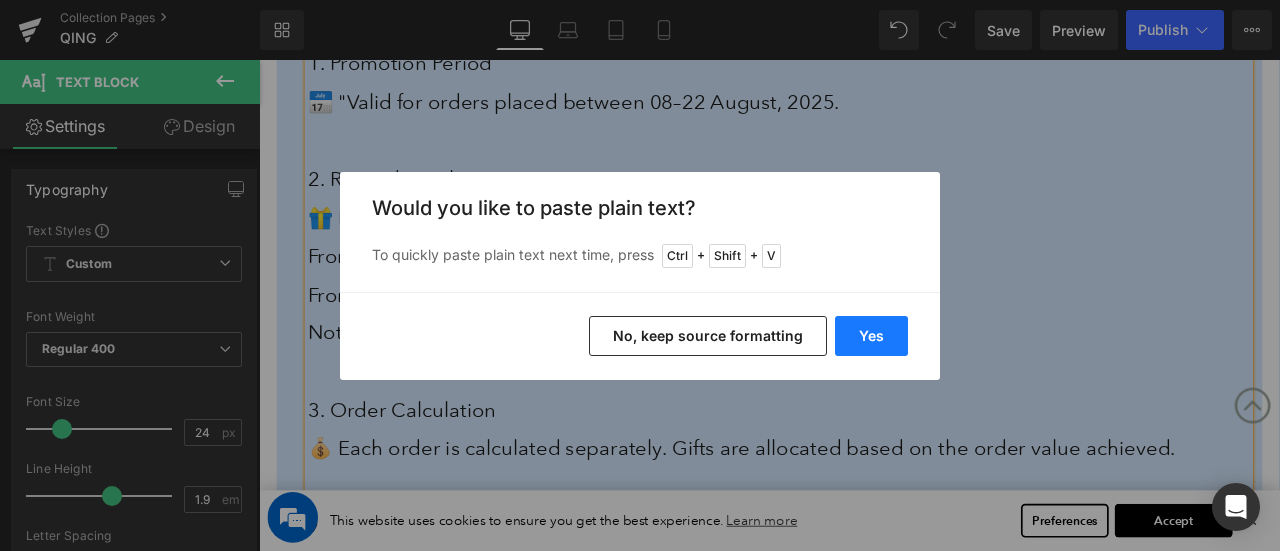 click on "Yes" at bounding box center (871, 336) 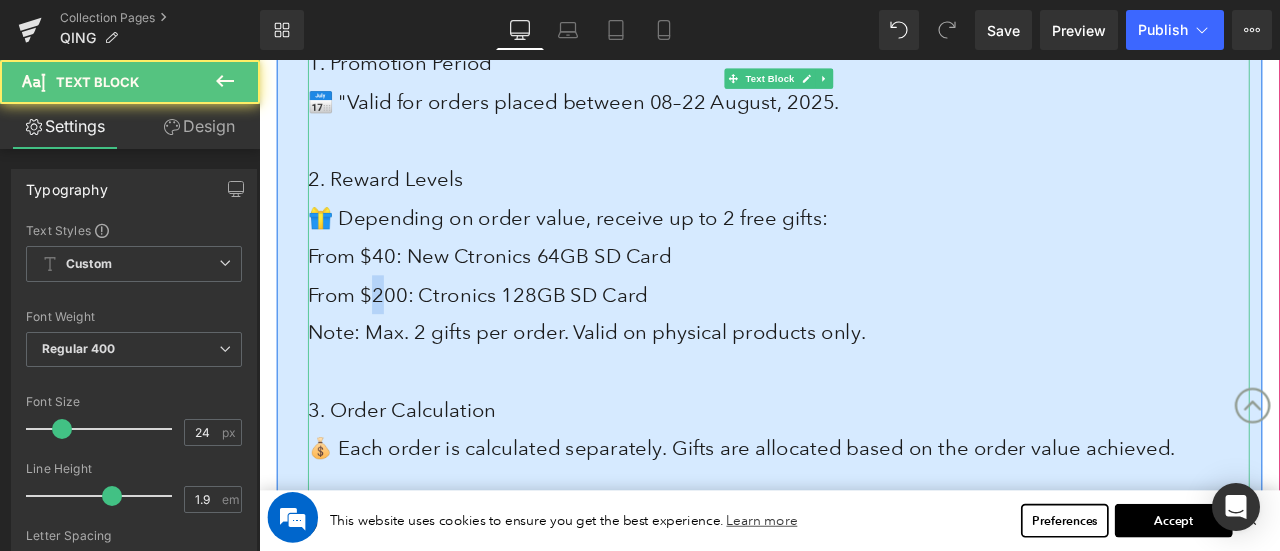 click on "From $200: Ctronics 128GB SD Card" at bounding box center (518, 337) 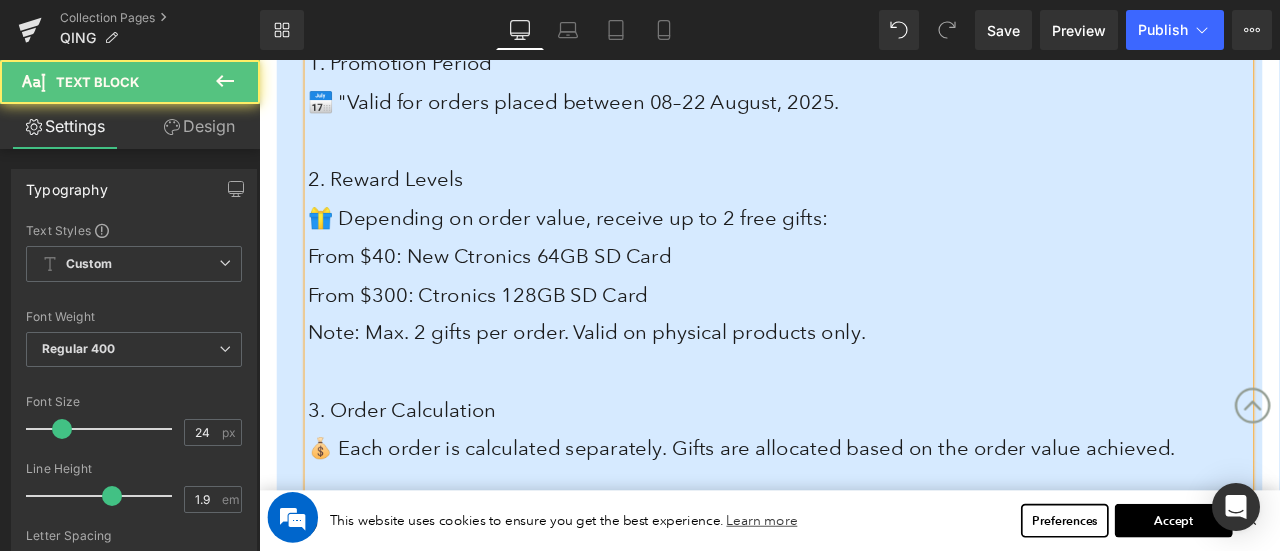 click on "Note: Max. 2 gifts per order. Valid on physical products only." at bounding box center [647, 382] 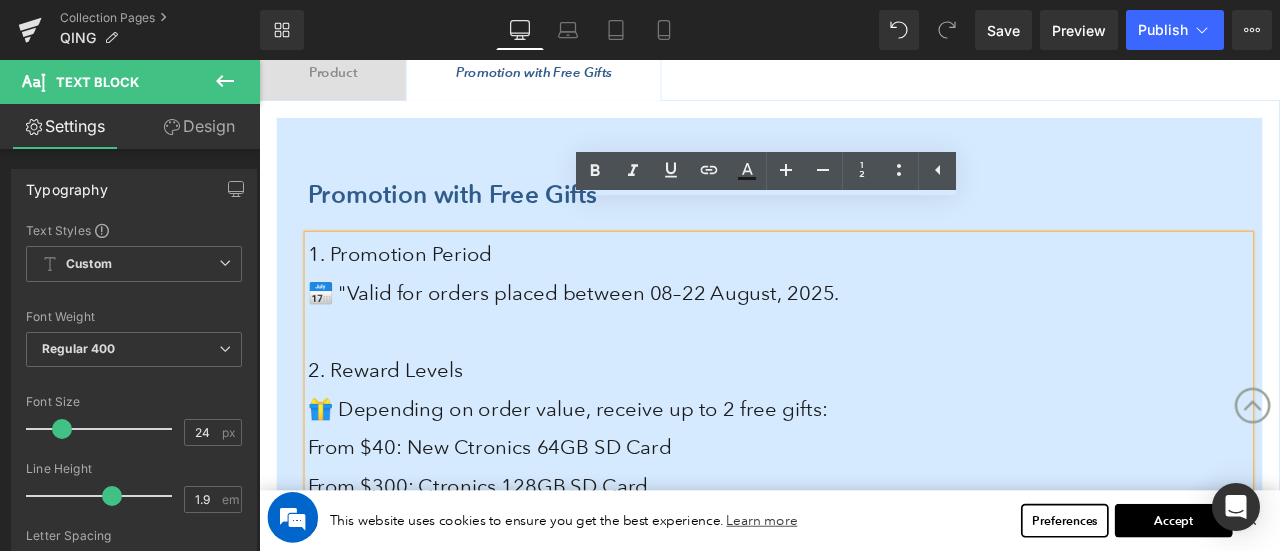 scroll, scrollTop: 800, scrollLeft: 0, axis: vertical 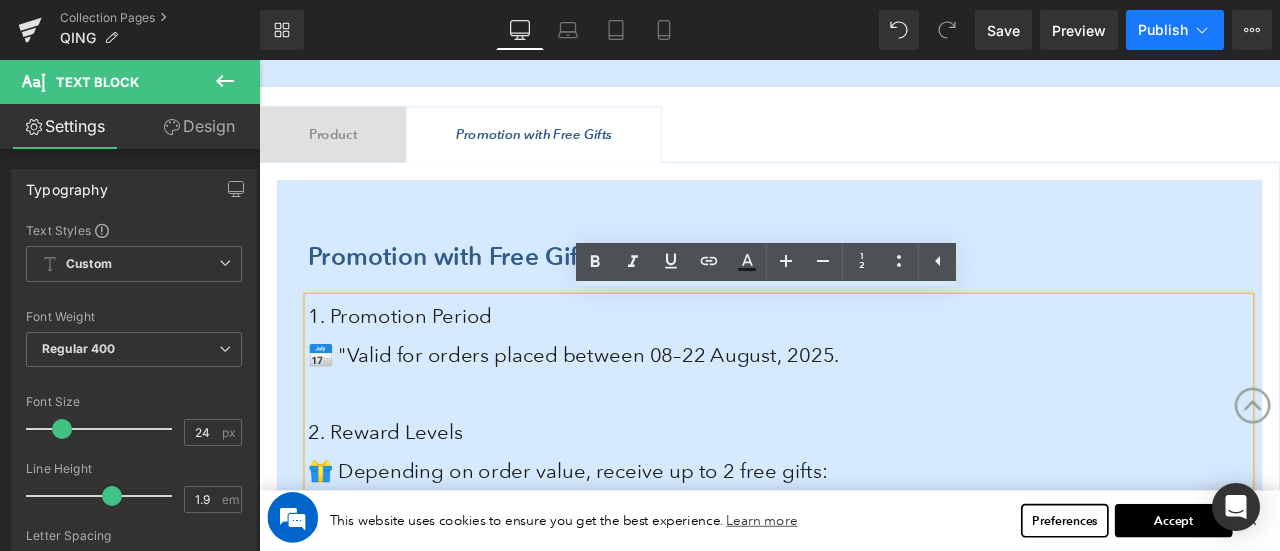 click on "Publish" at bounding box center [1163, 30] 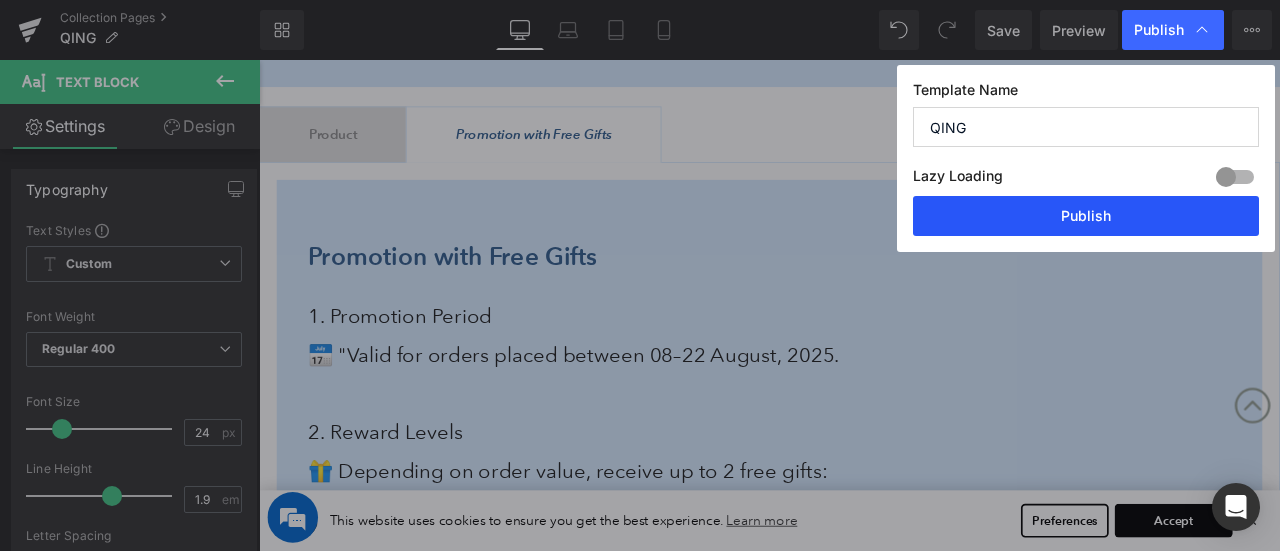 click on "Publish" at bounding box center (1086, 216) 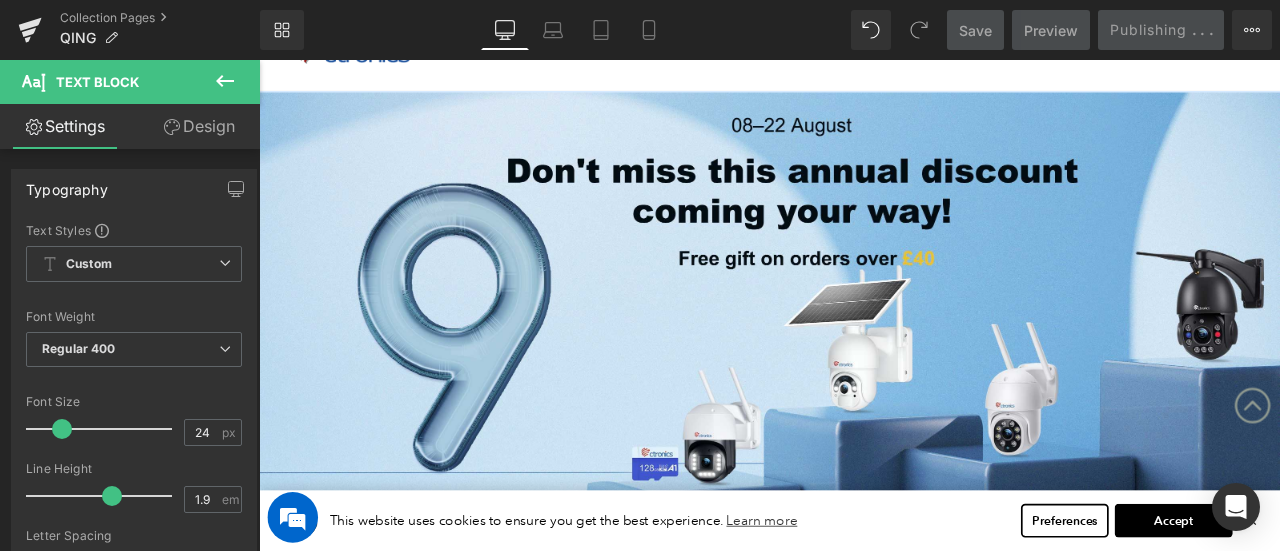 scroll, scrollTop: 0, scrollLeft: 0, axis: both 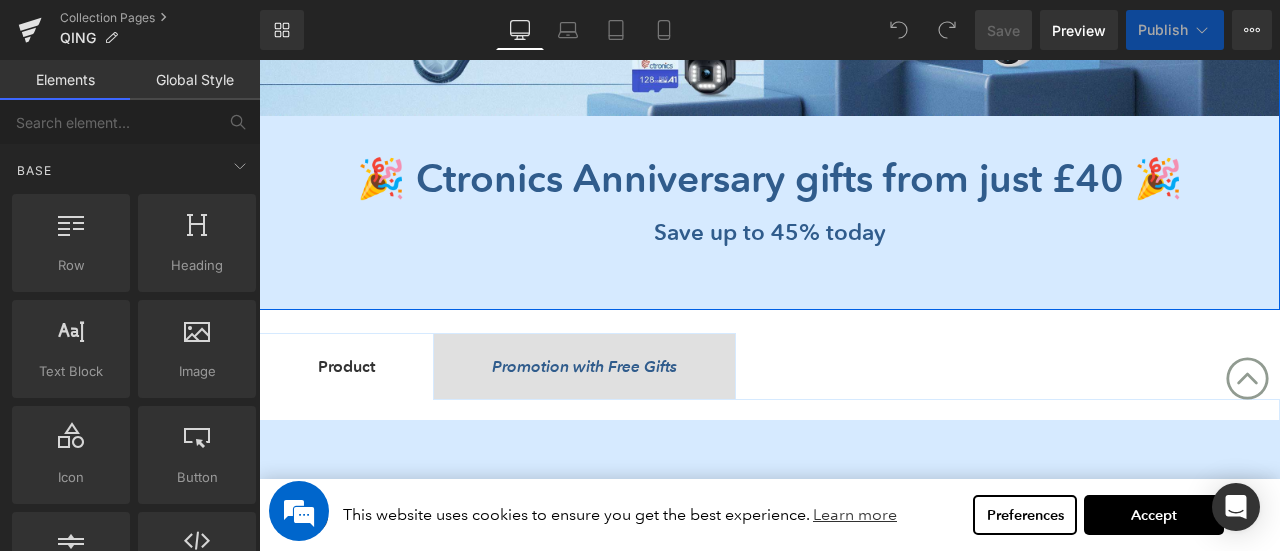 click on "Promotion with Free Gifts" at bounding box center [584, 366] 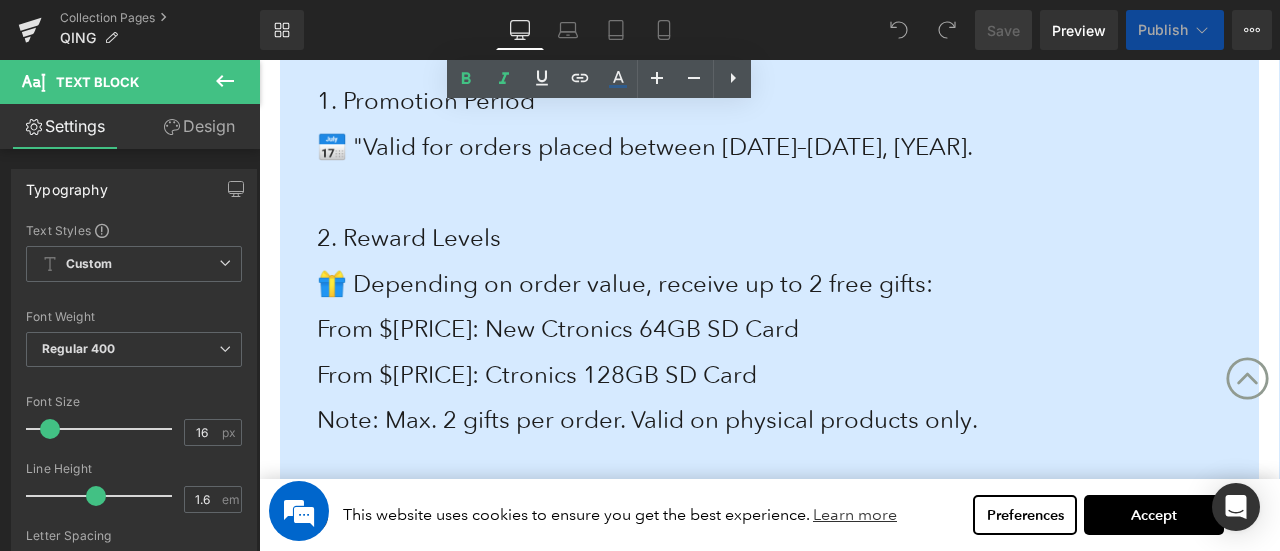 scroll, scrollTop: 1000, scrollLeft: 0, axis: vertical 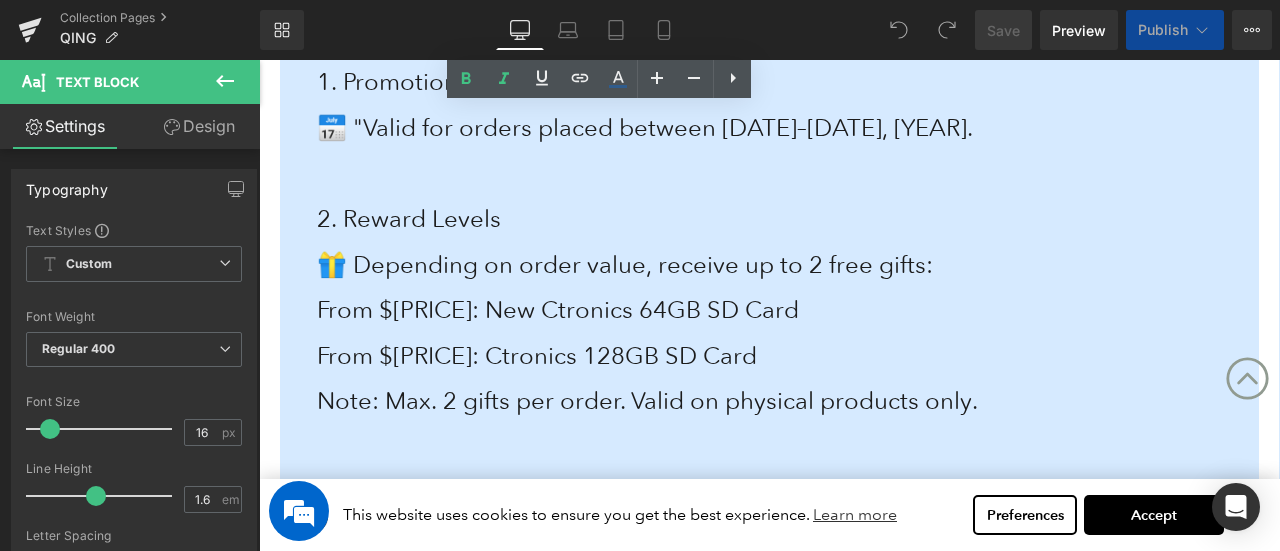click on "From $40: New Ctronics 64GB SD Card" at bounding box center (558, 309) 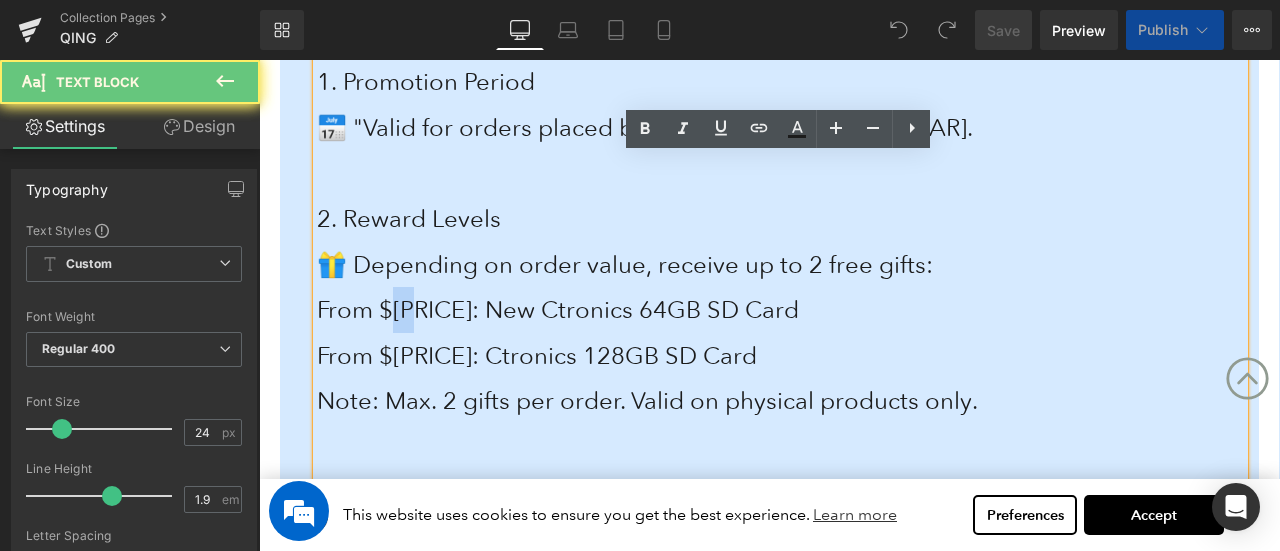 scroll, scrollTop: 0, scrollLeft: 0, axis: both 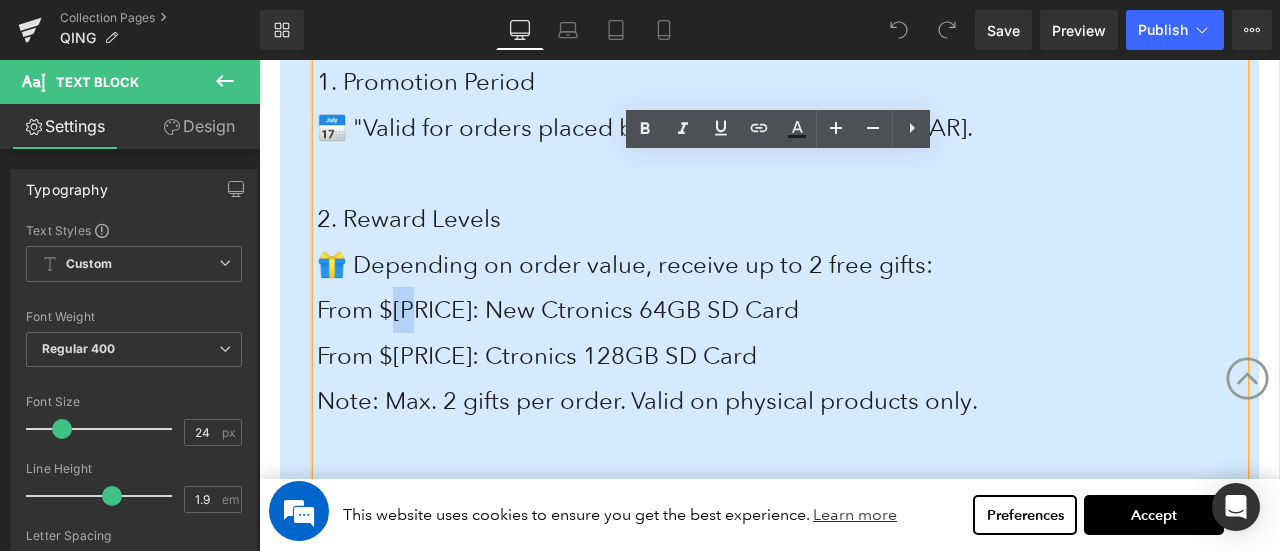 drag, startPoint x: 398, startPoint y: 311, endPoint x: 417, endPoint y: 311, distance: 19 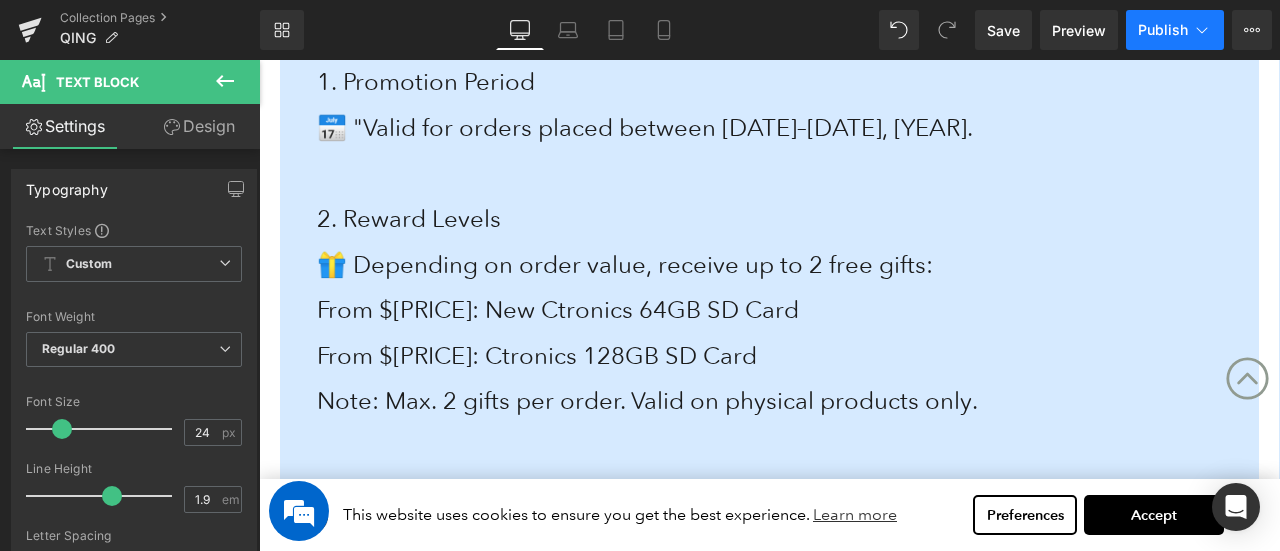 click on "Publish" at bounding box center [1175, 30] 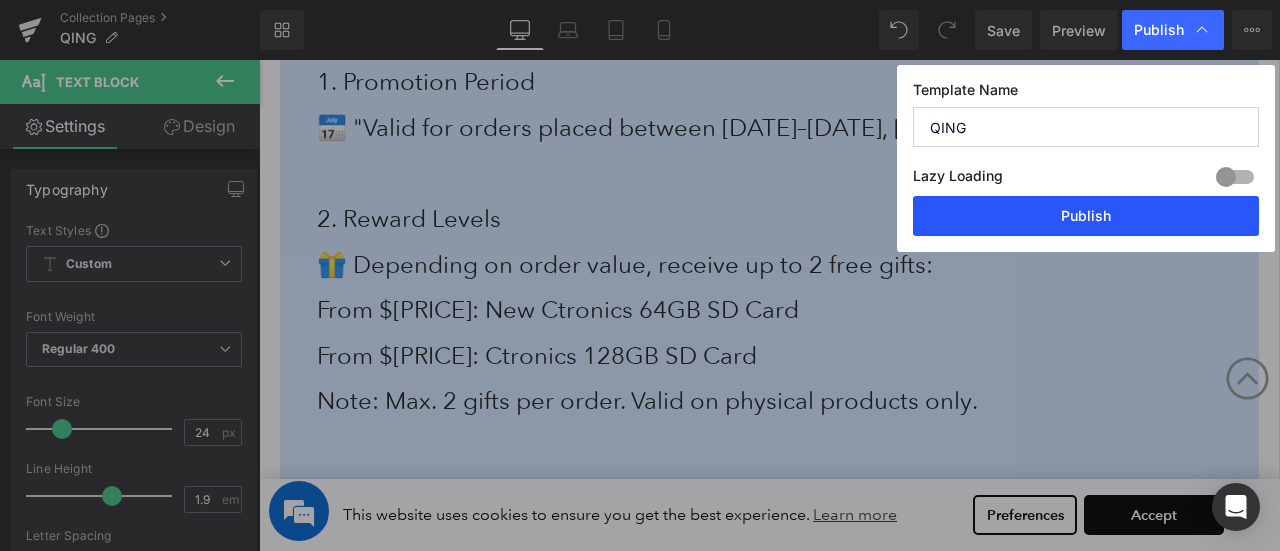 drag, startPoint x: 1099, startPoint y: 217, endPoint x: 821, endPoint y: 153, distance: 285.2718 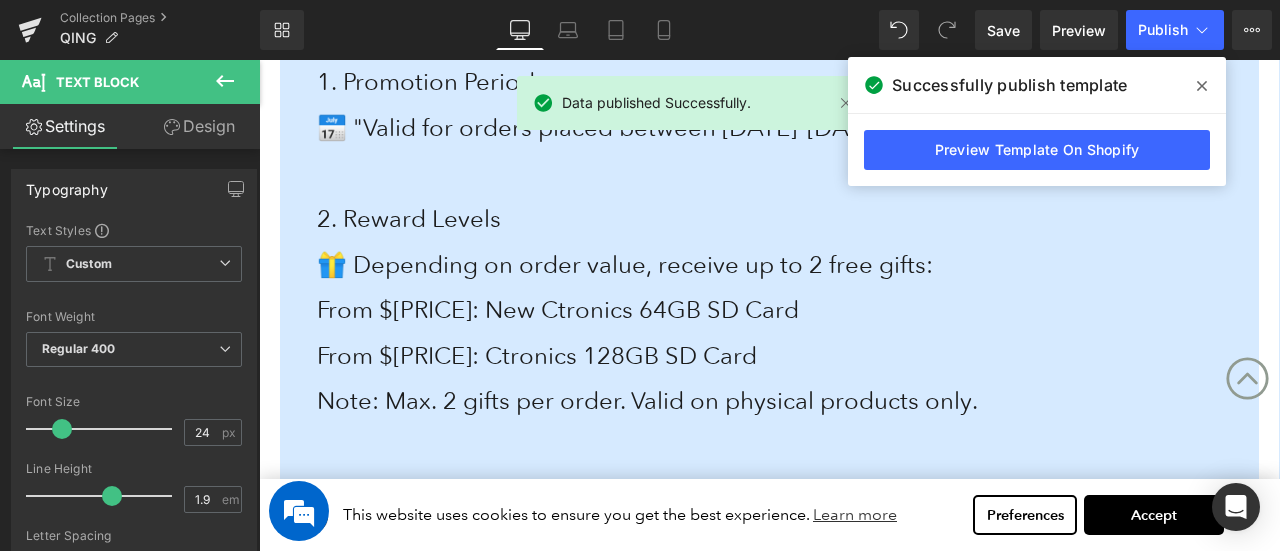 click 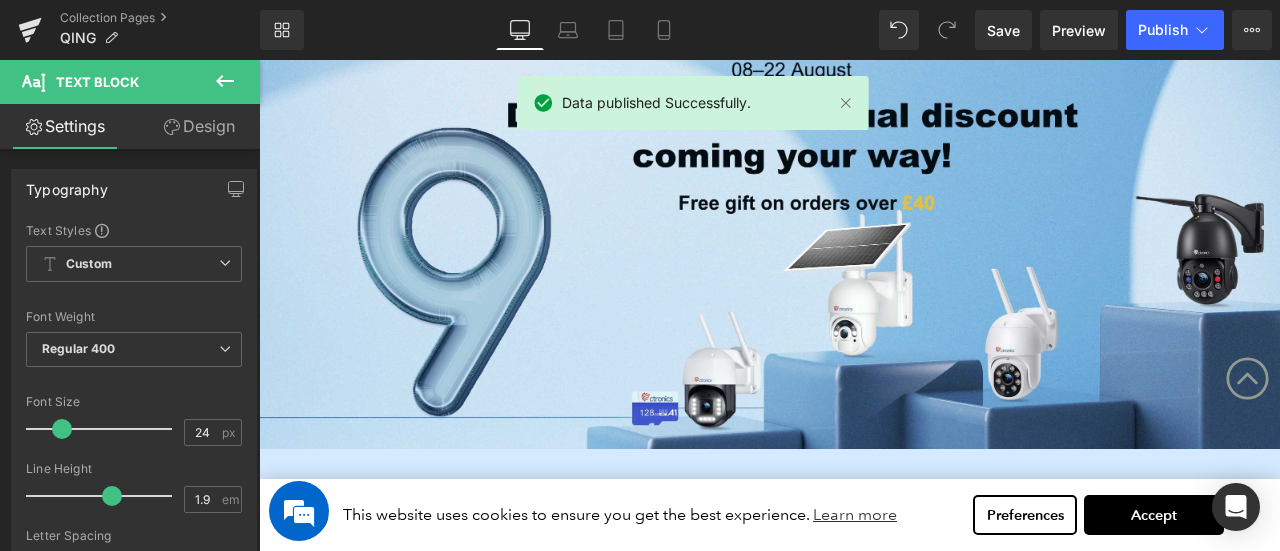 scroll, scrollTop: 0, scrollLeft: 0, axis: both 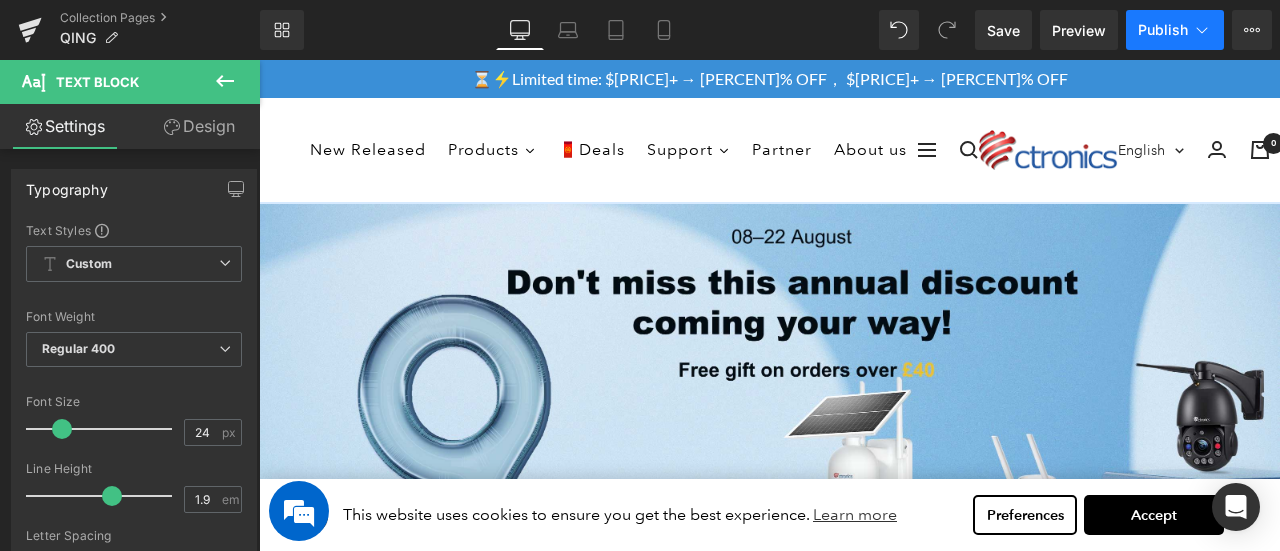 click on "Publish" at bounding box center (1163, 30) 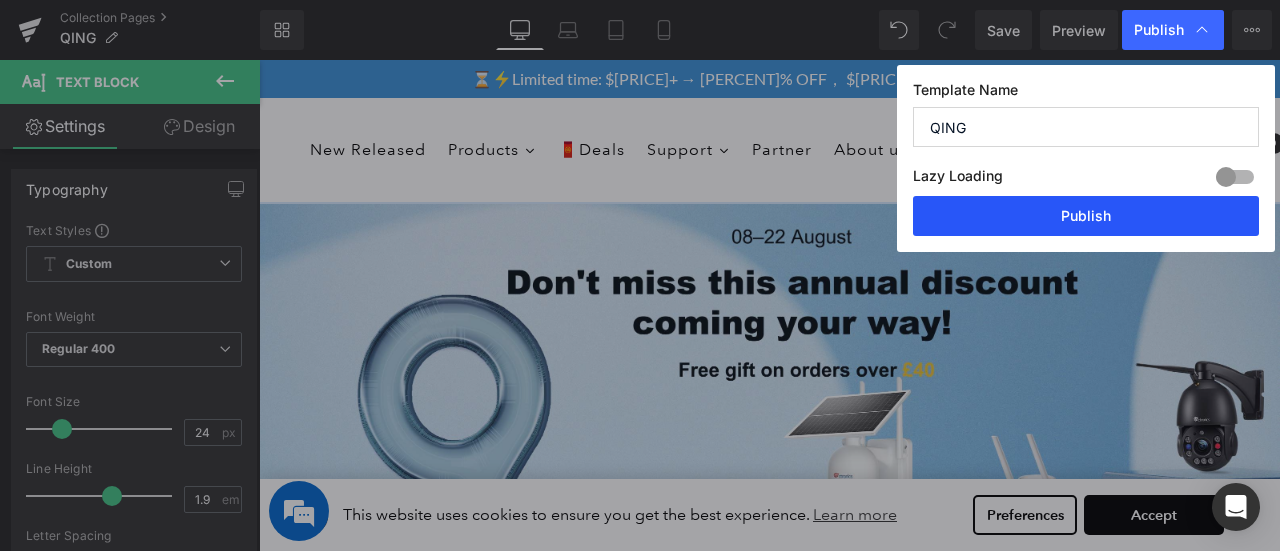 click on "Publish" at bounding box center (1086, 216) 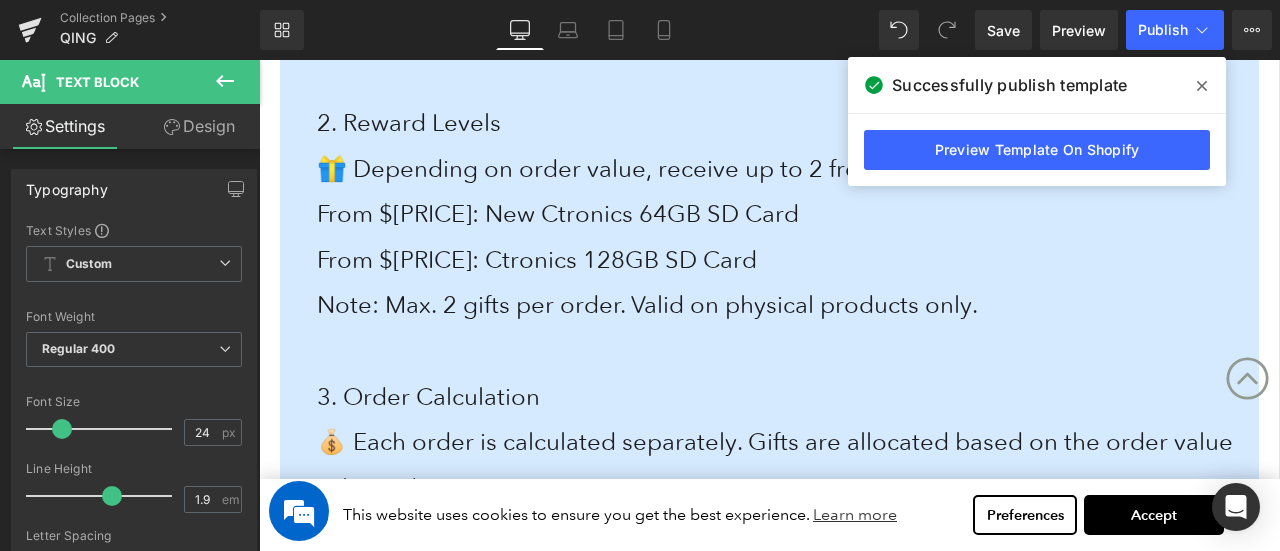 scroll, scrollTop: 1100, scrollLeft: 0, axis: vertical 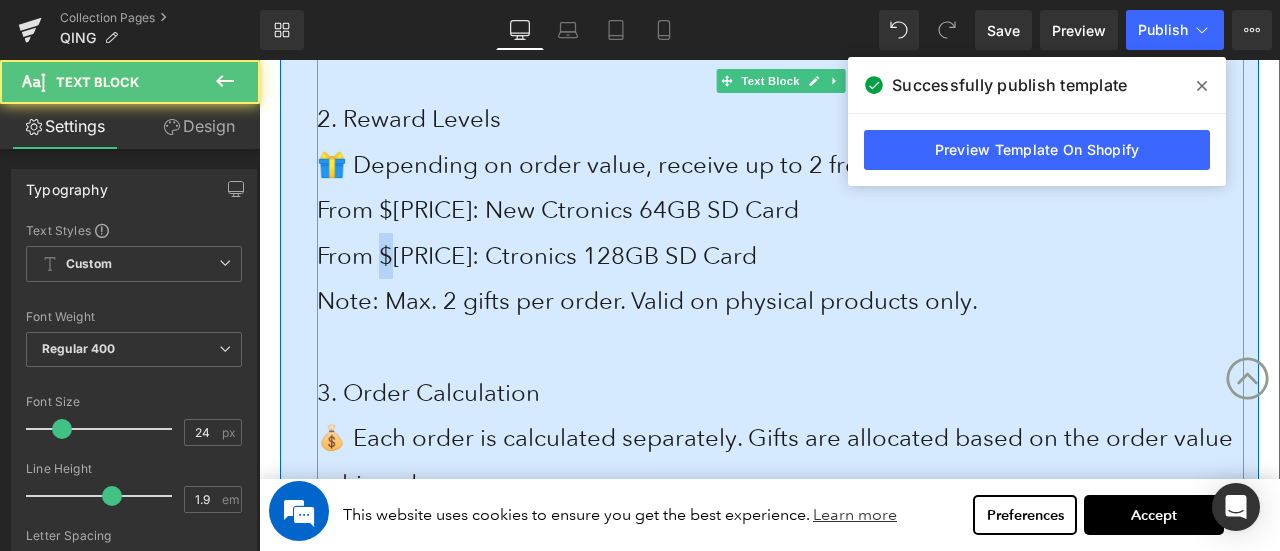 click on "From $300: Ctronics 128GB SD Card" at bounding box center (537, 255) 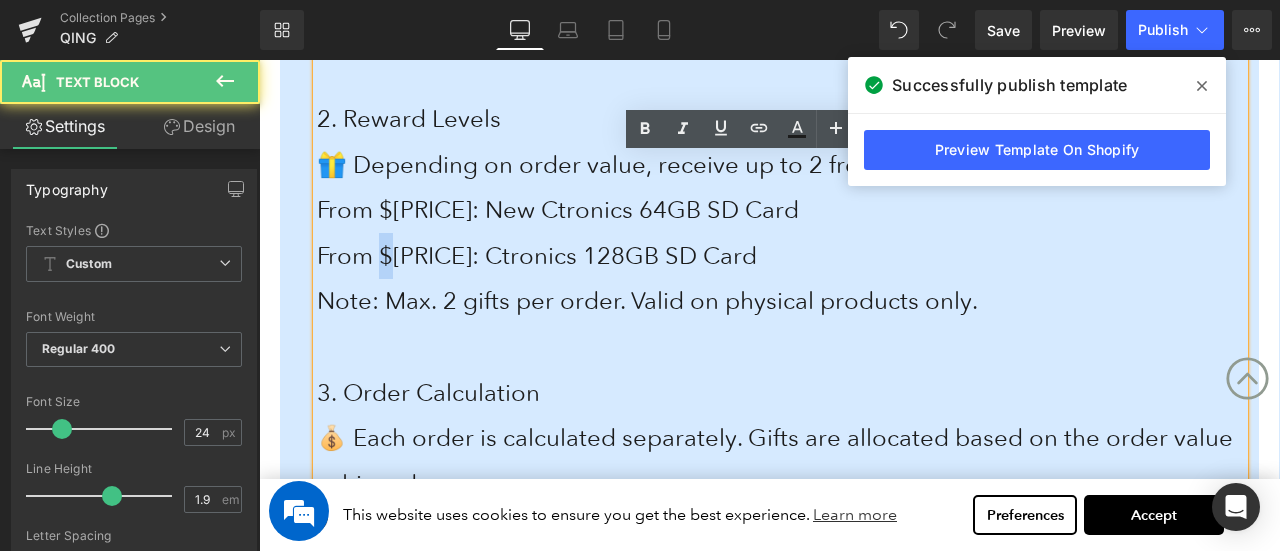 copy on "$" 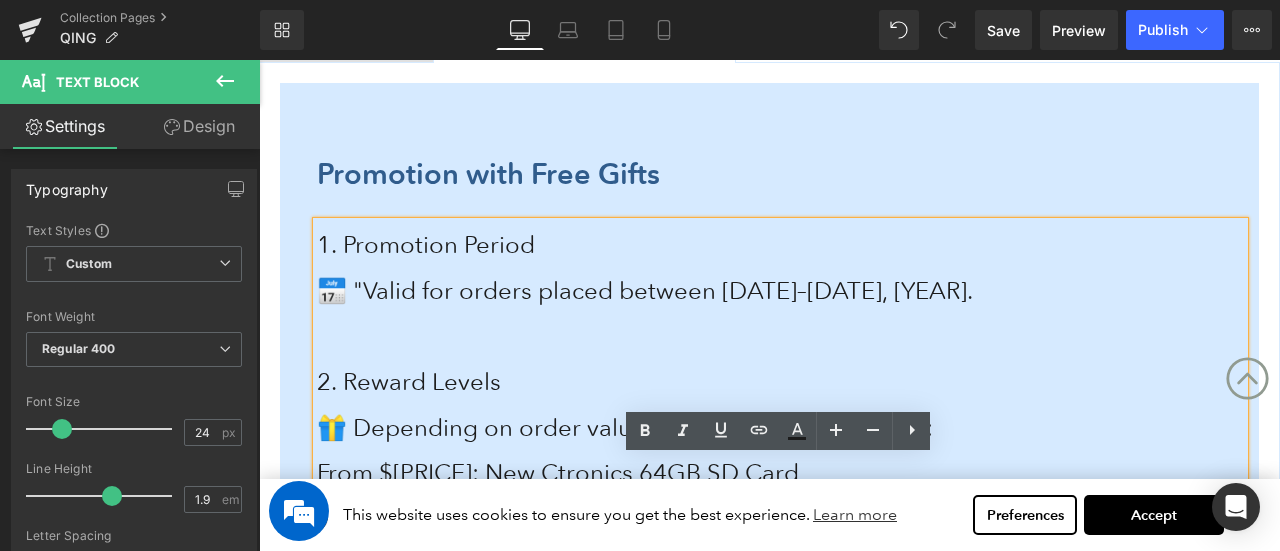 scroll, scrollTop: 600, scrollLeft: 0, axis: vertical 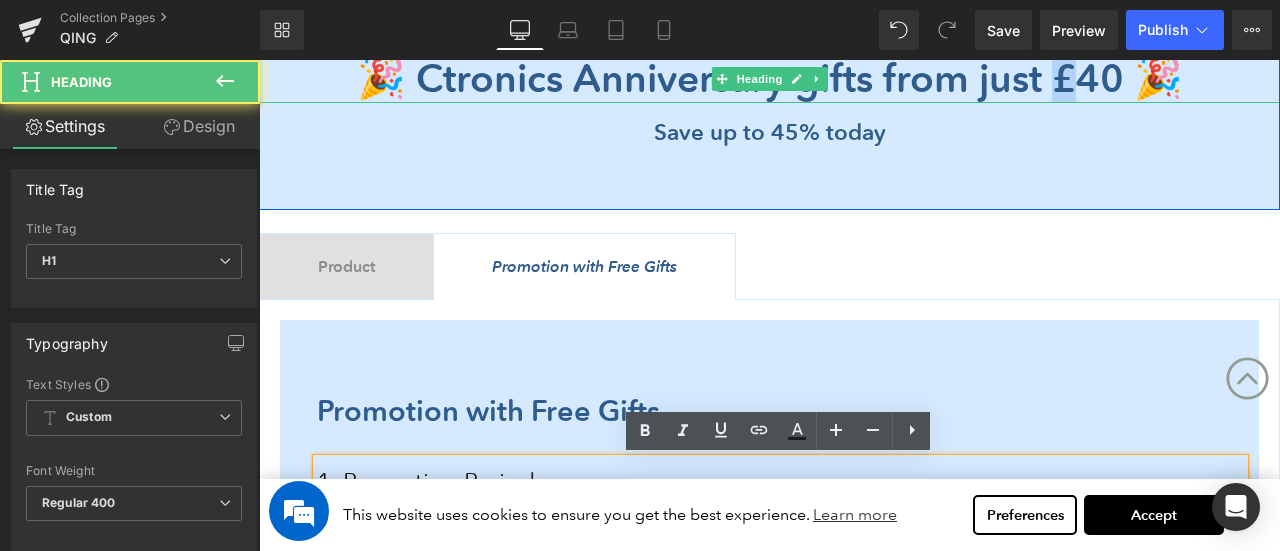 click on "🎉 Ctronics Anniversary gifts from just £40 🎉" at bounding box center [770, 78] 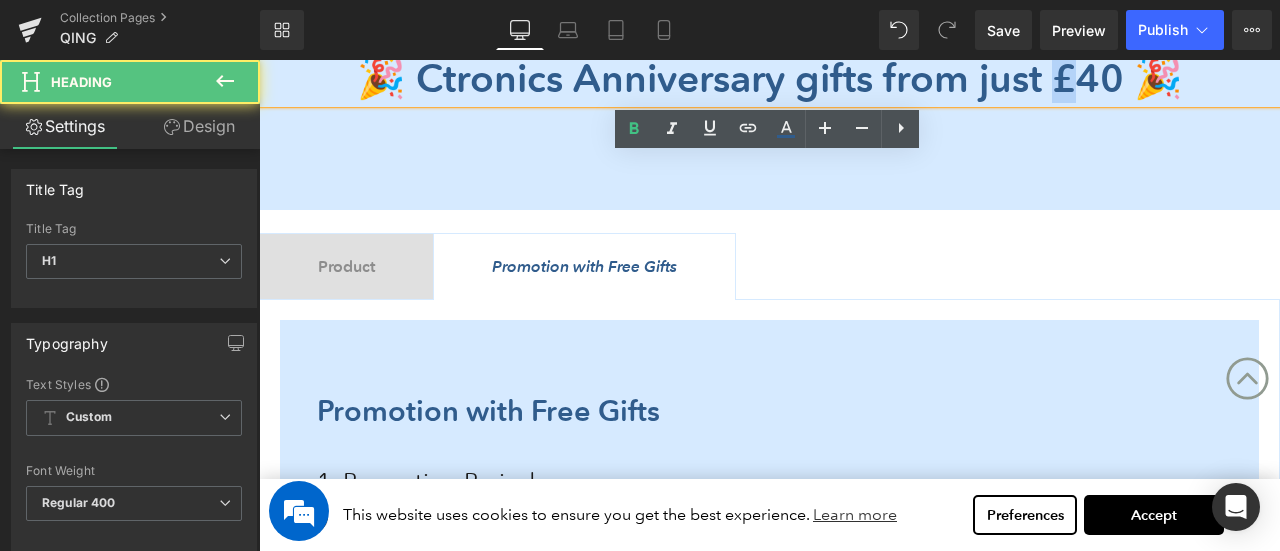 paste 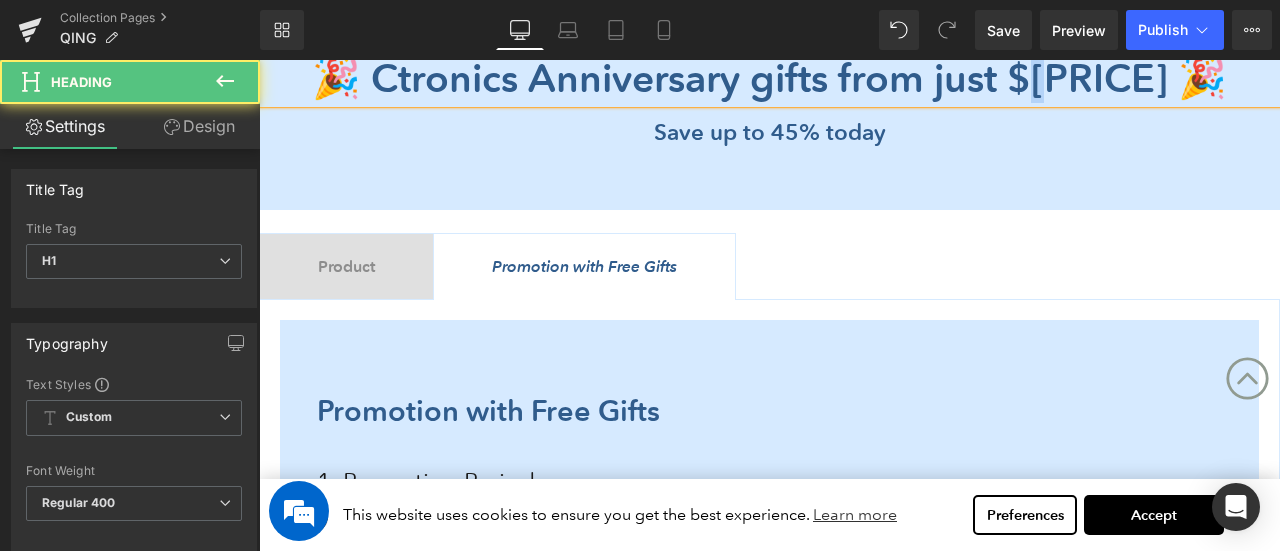 drag, startPoint x: 1120, startPoint y: 83, endPoint x: 1131, endPoint y: 85, distance: 11.18034 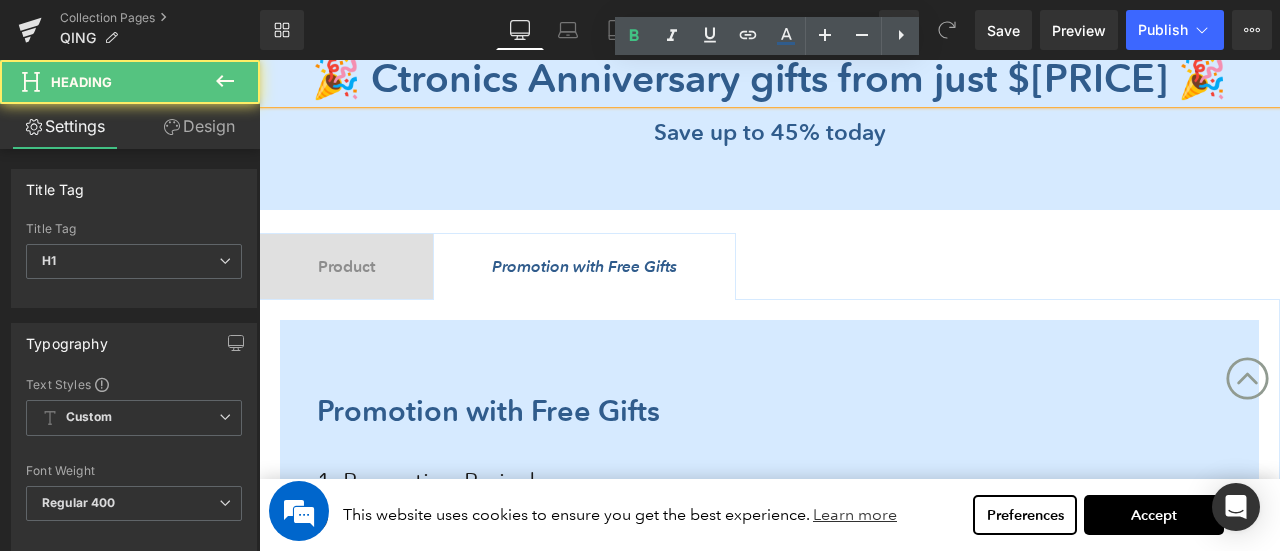 scroll, scrollTop: 593, scrollLeft: 0, axis: vertical 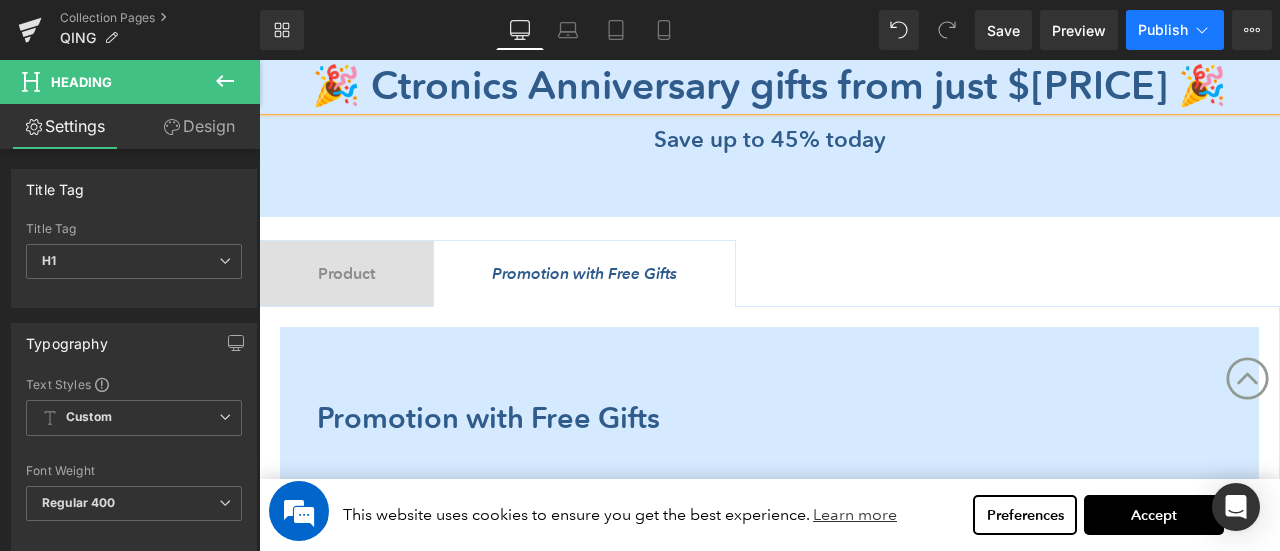 click on "Publish" at bounding box center [1163, 30] 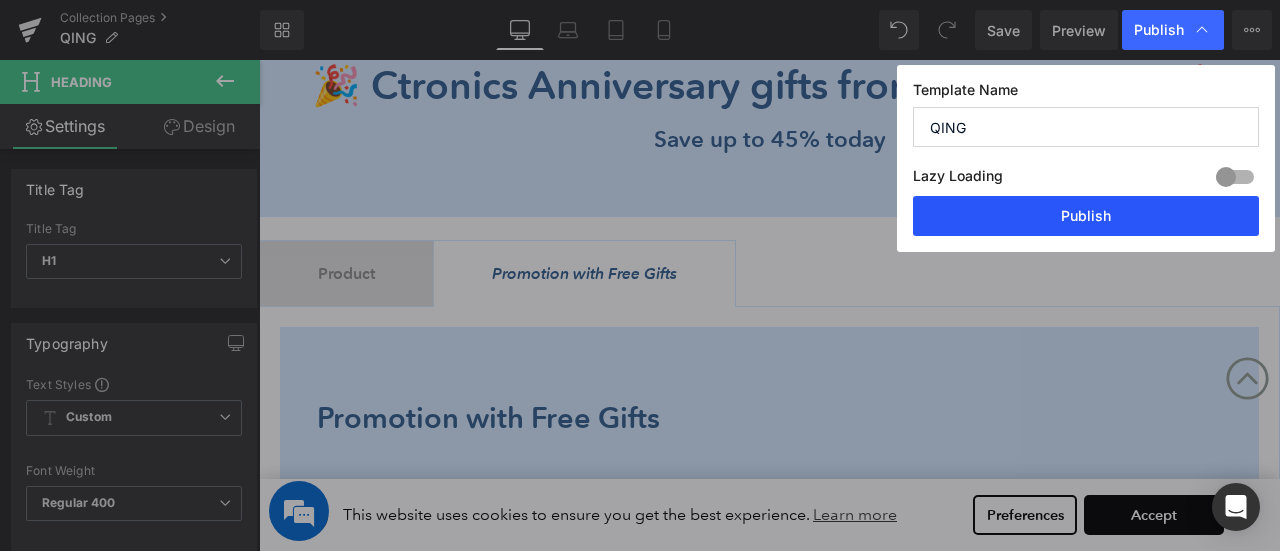 click on "Publish" at bounding box center (1086, 216) 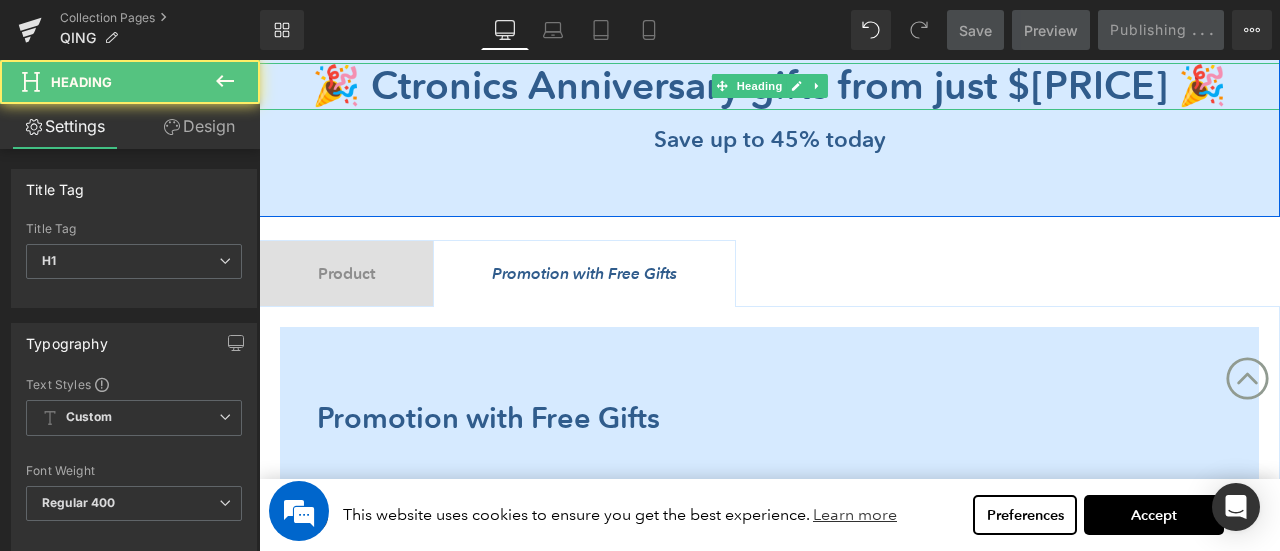 click on "🎉 Ctronics Anniversary gifts from just $60 🎉" at bounding box center (769, 85) 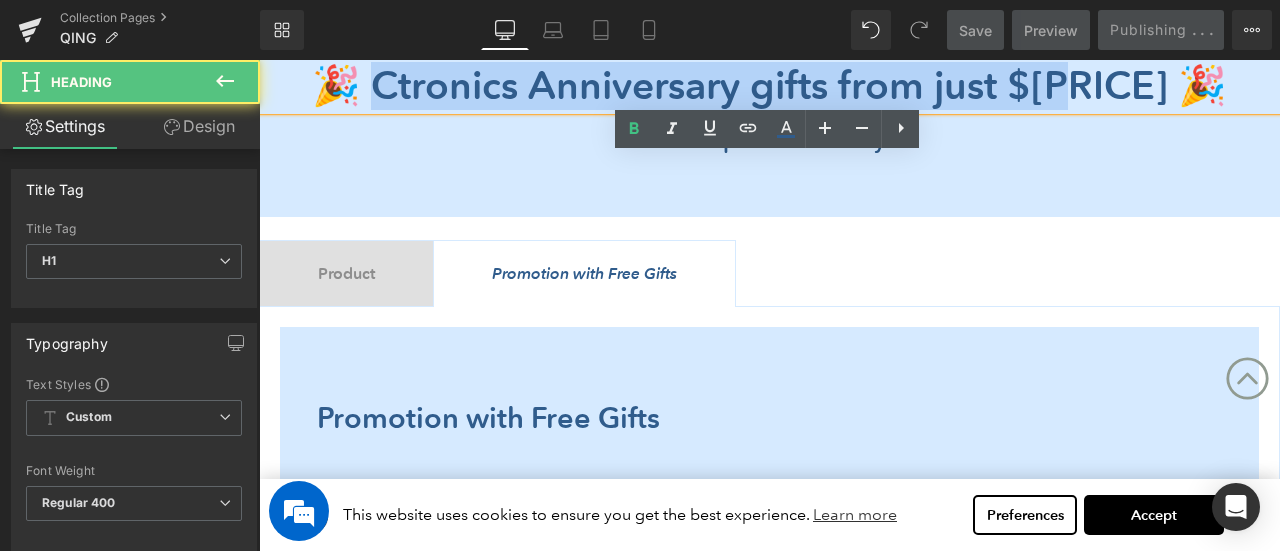 drag, startPoint x: 376, startPoint y: 87, endPoint x: 1150, endPoint y: 76, distance: 774.0782 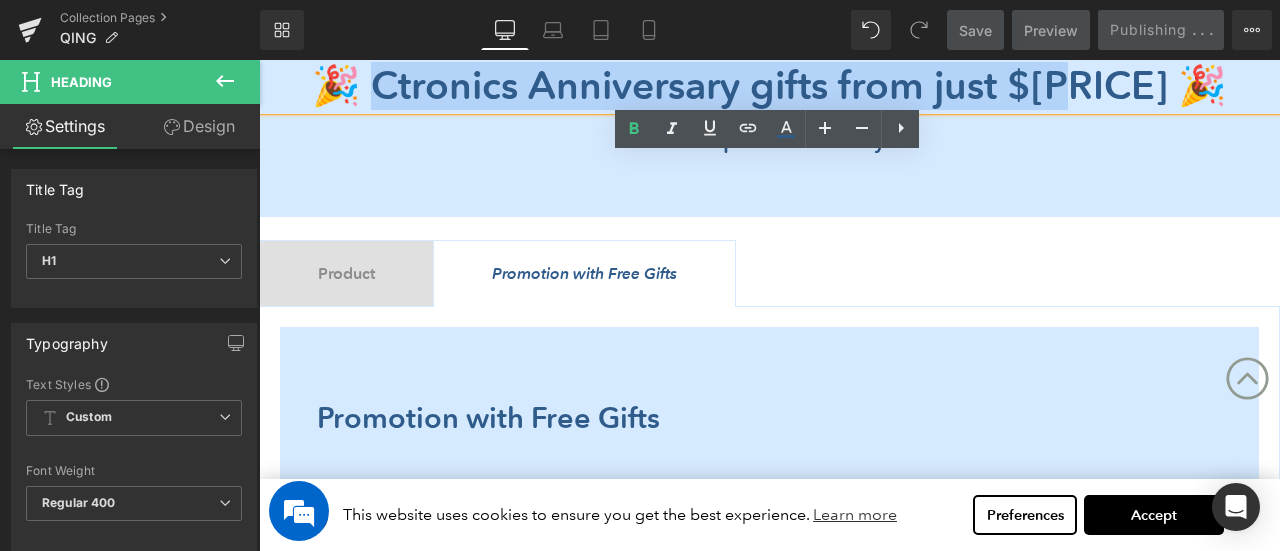 copy on "tronics Anniversary gifts from just $60" 